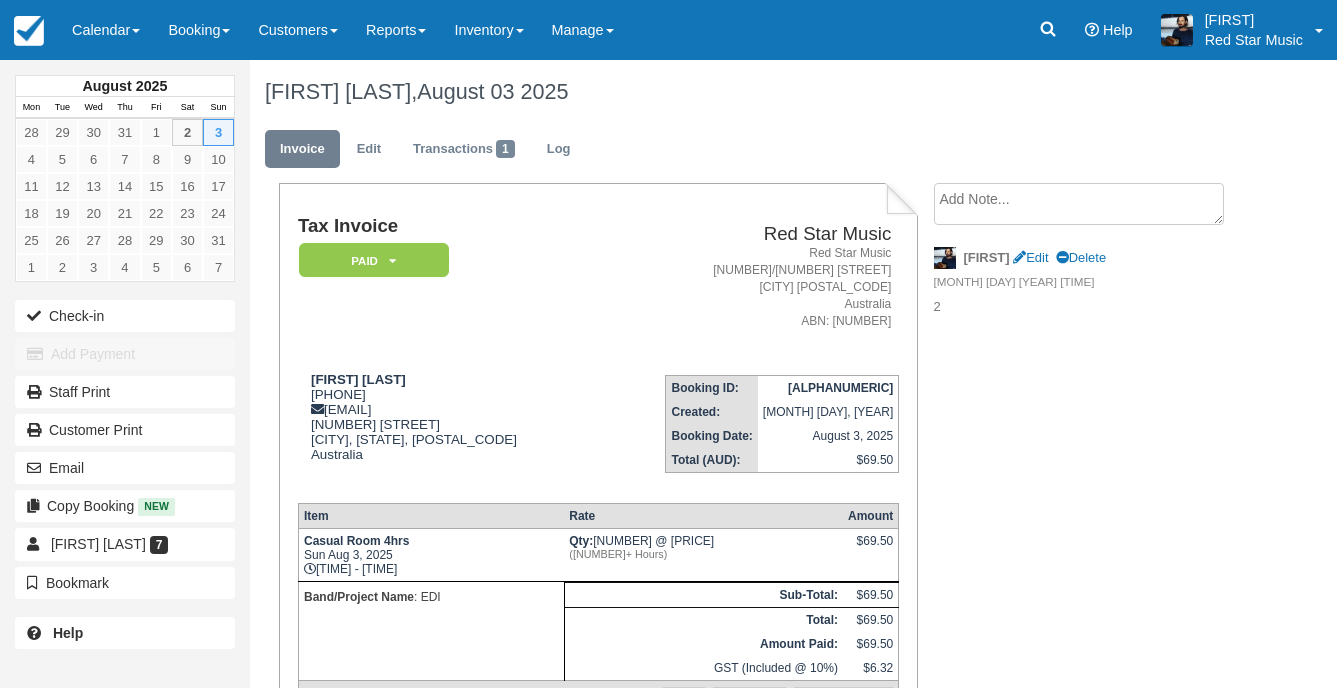 scroll, scrollTop: 0, scrollLeft: 0, axis: both 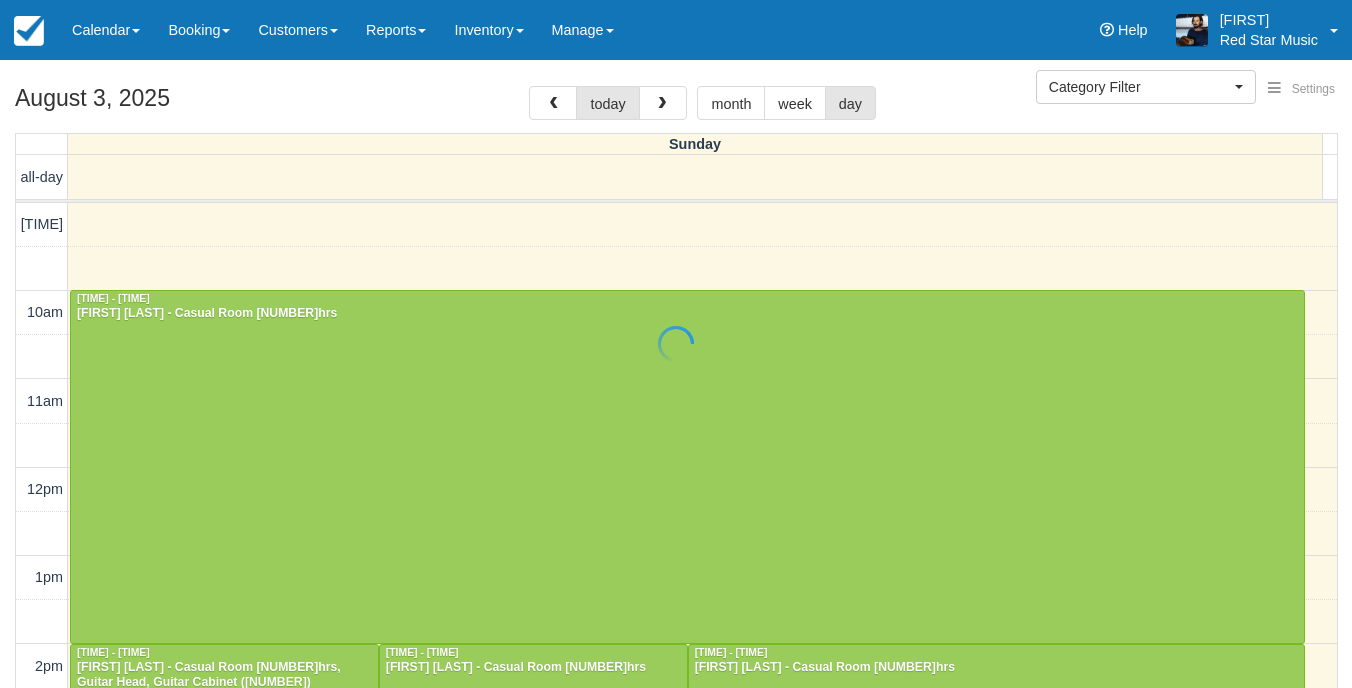 select 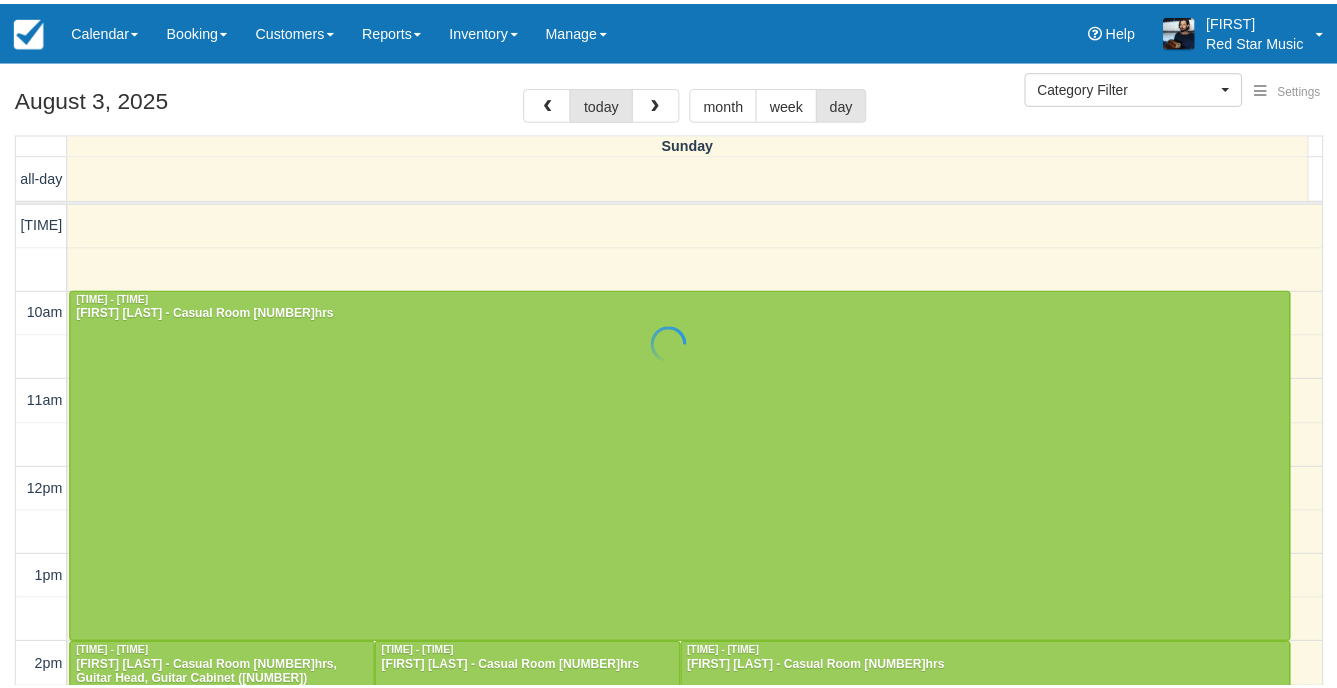 scroll, scrollTop: 0, scrollLeft: 0, axis: both 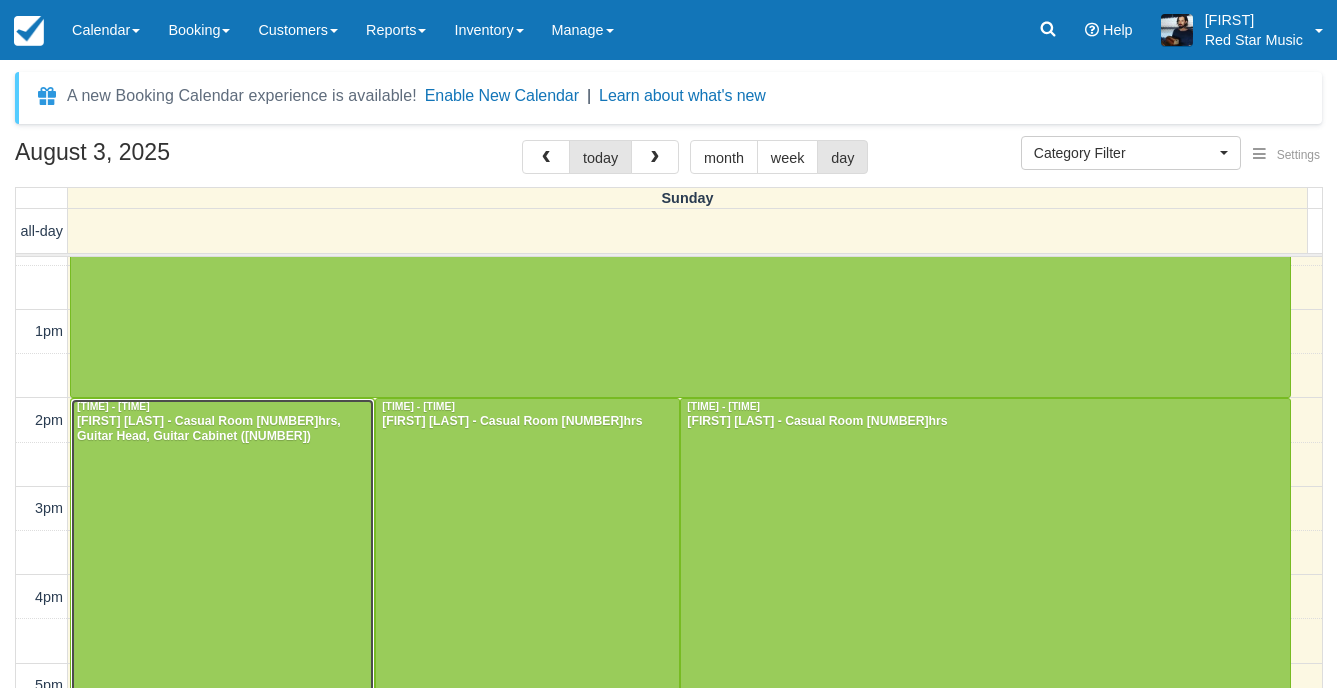 click at bounding box center (222, 663) 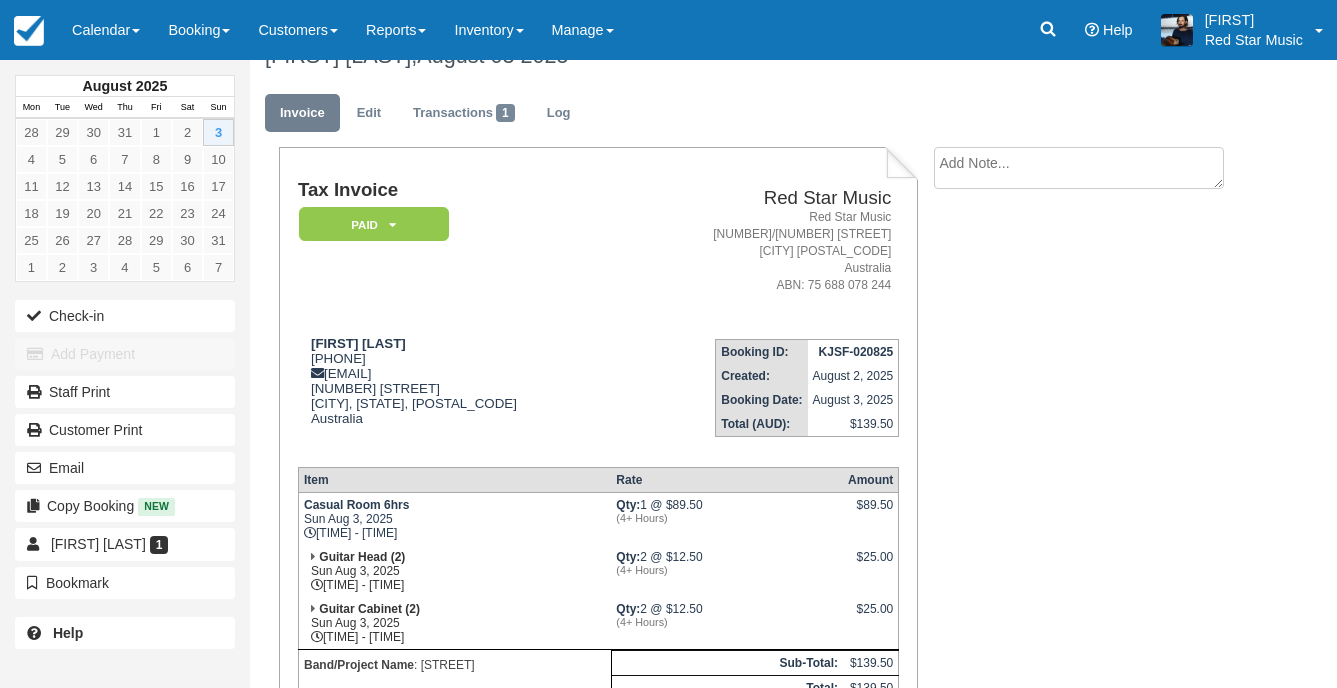scroll, scrollTop: 0, scrollLeft: 0, axis: both 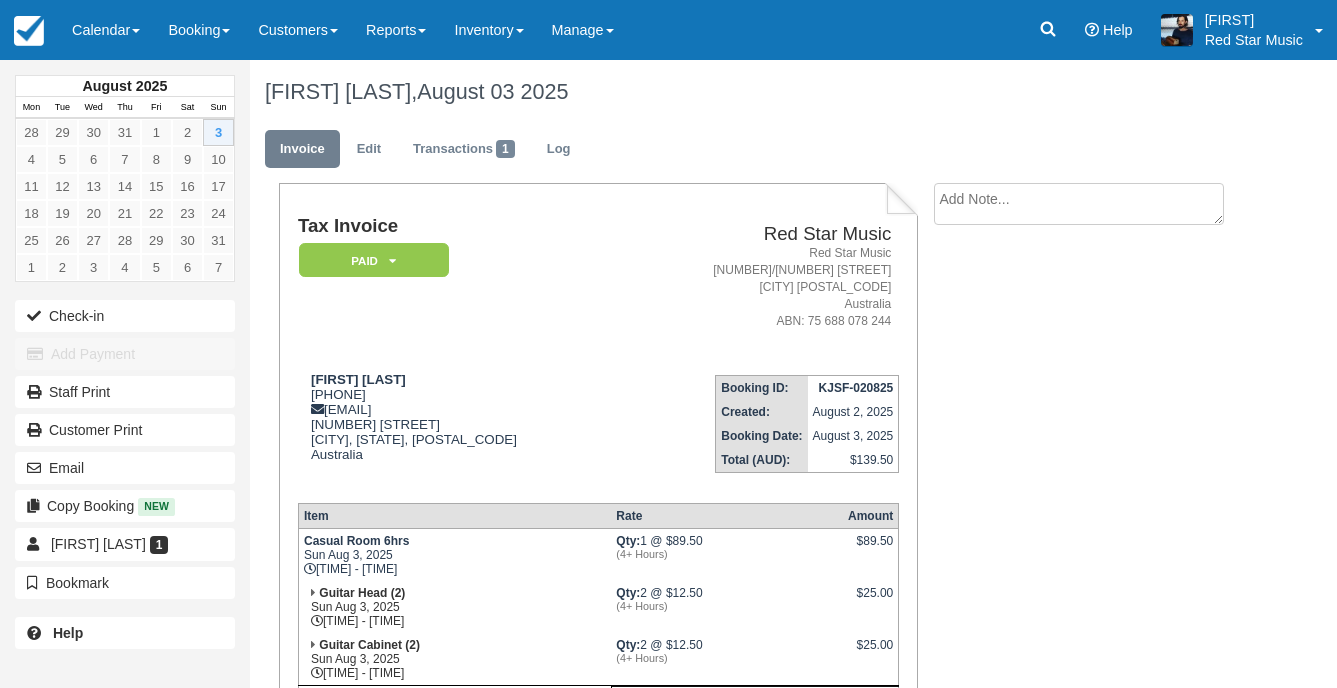 click on "Invoice
Edit
Transactions  1
Log" at bounding box center [751, 154] 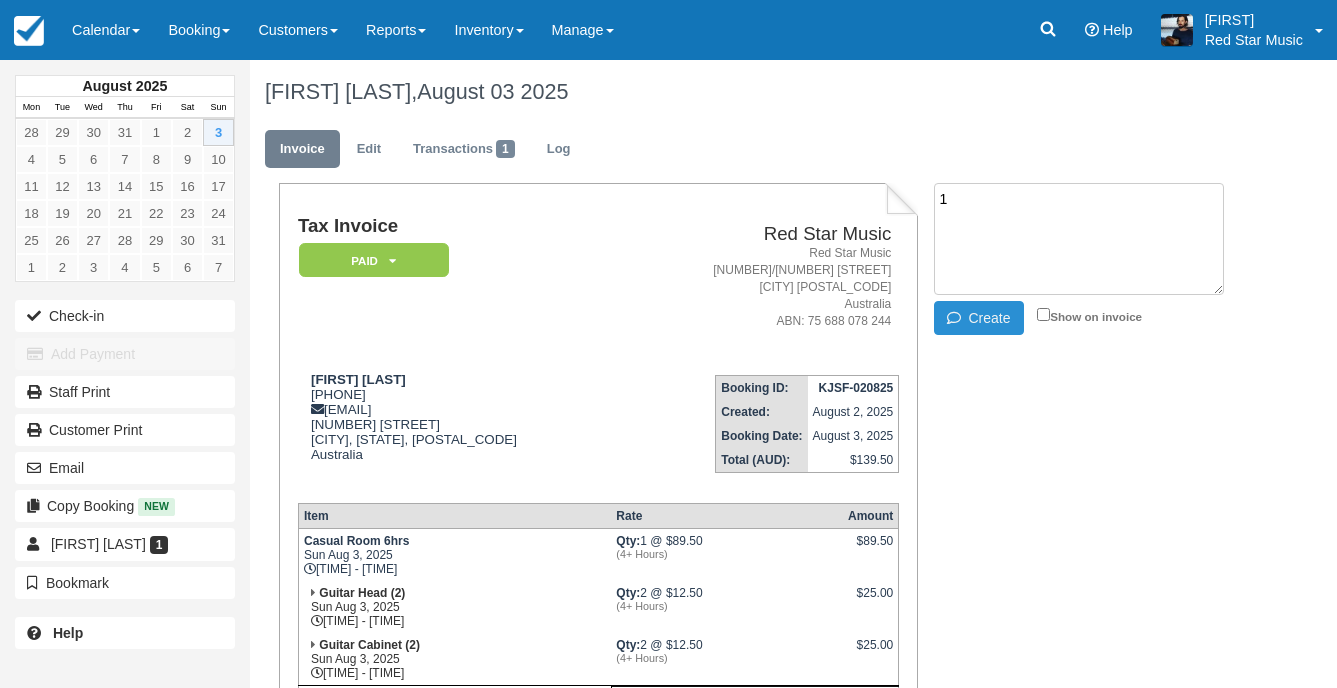 type on "1" 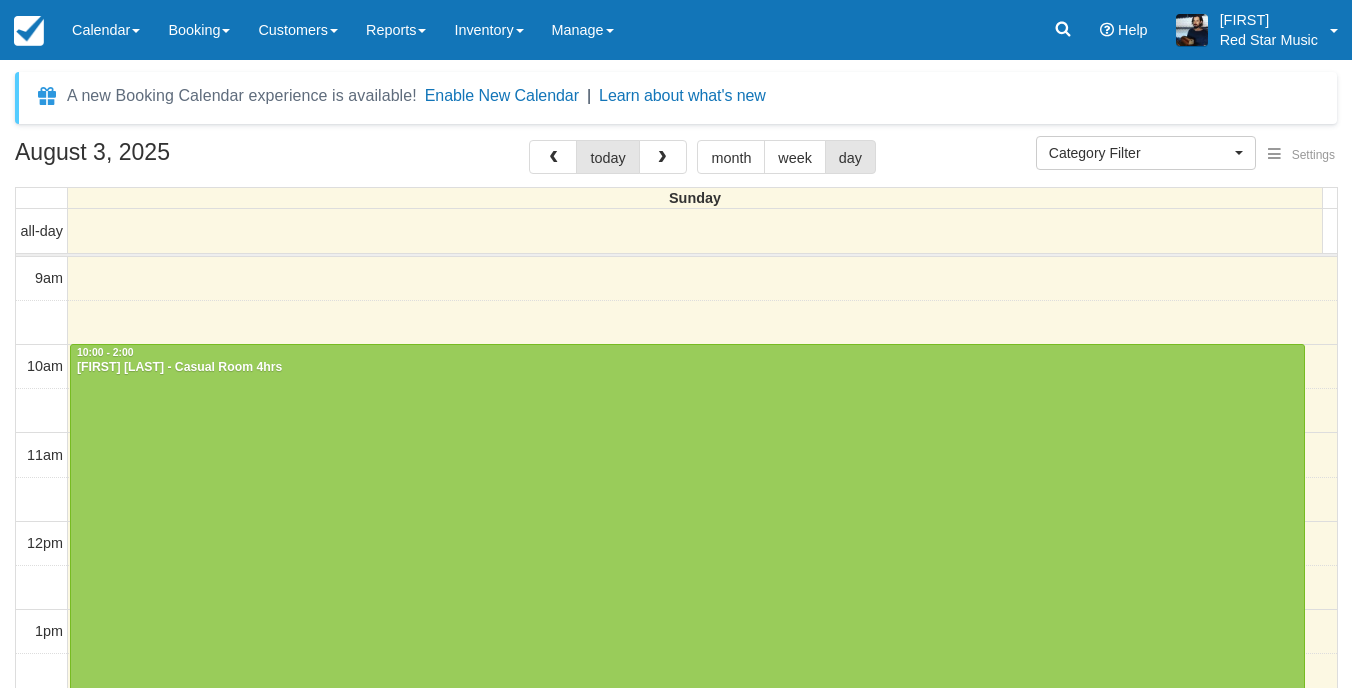 select 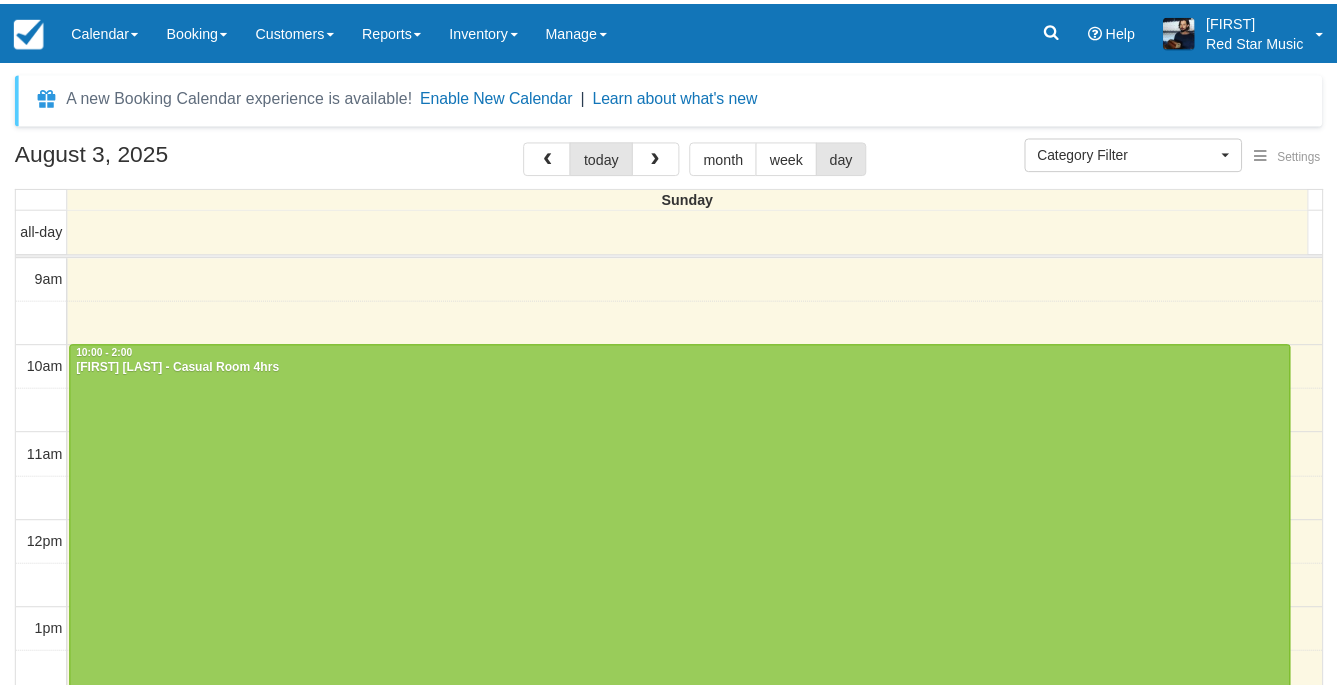 scroll, scrollTop: 0, scrollLeft: 0, axis: both 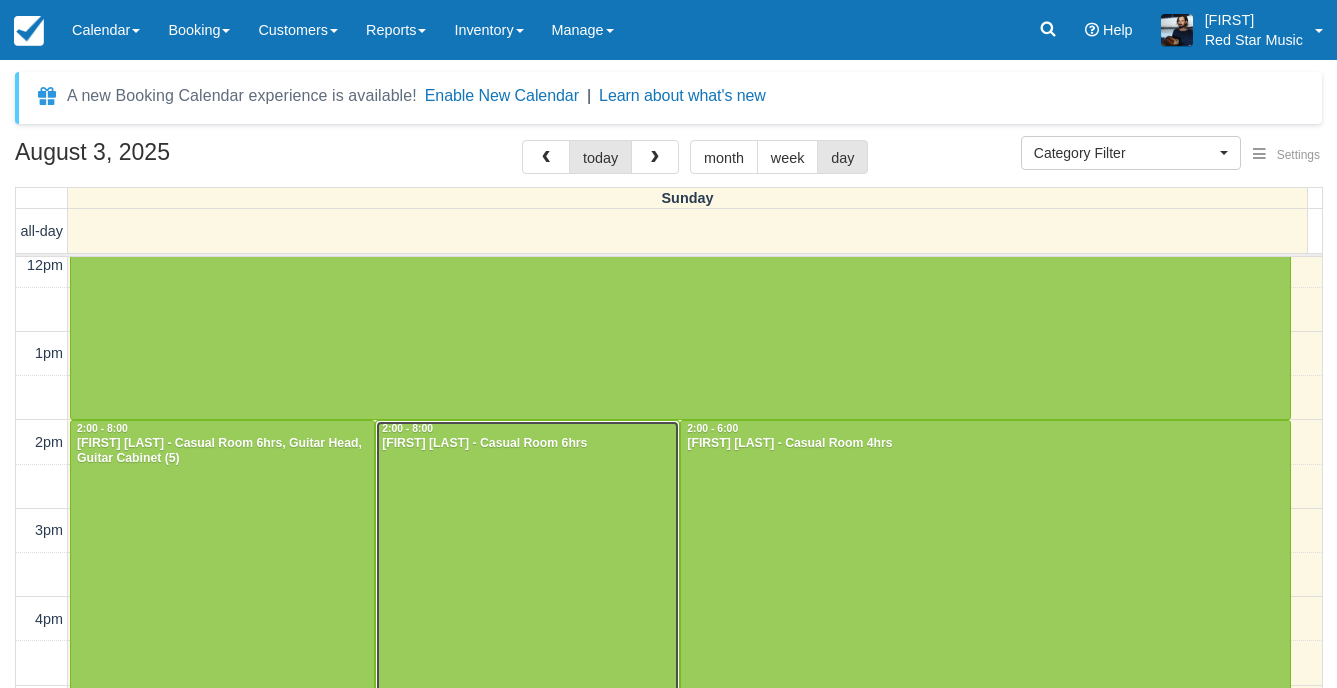 click at bounding box center [527, 685] 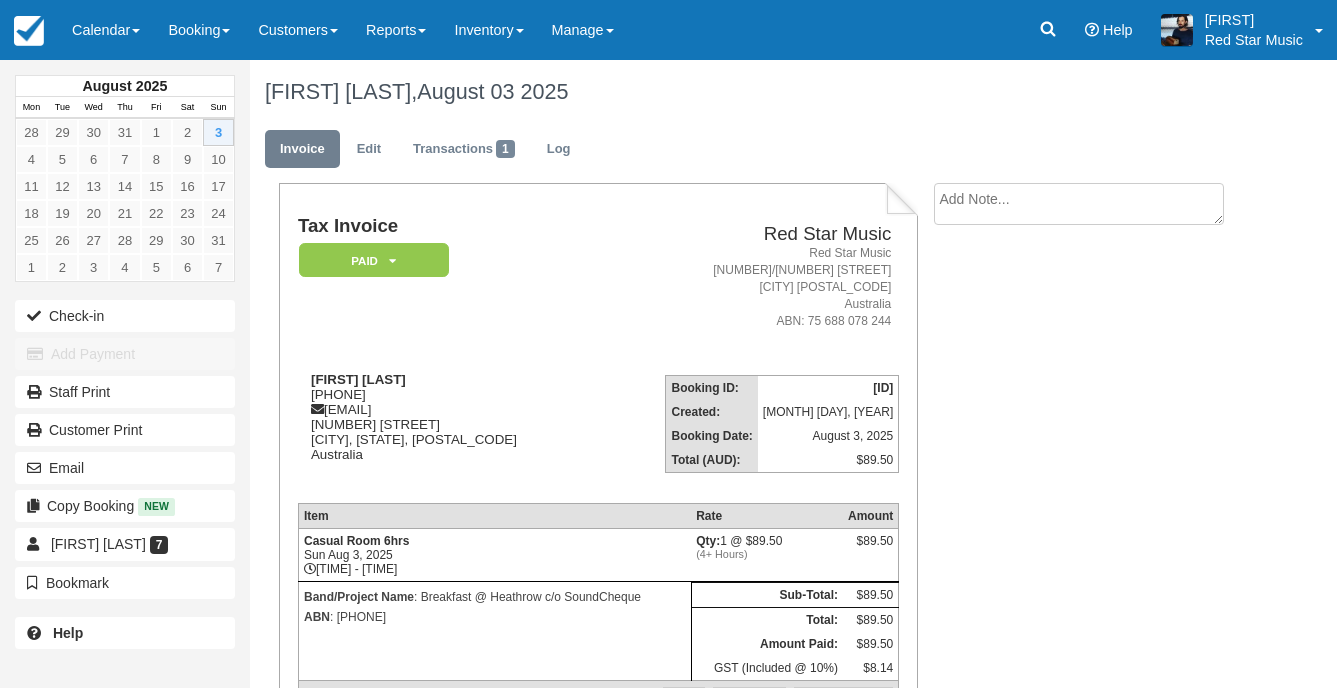 scroll, scrollTop: 0, scrollLeft: 0, axis: both 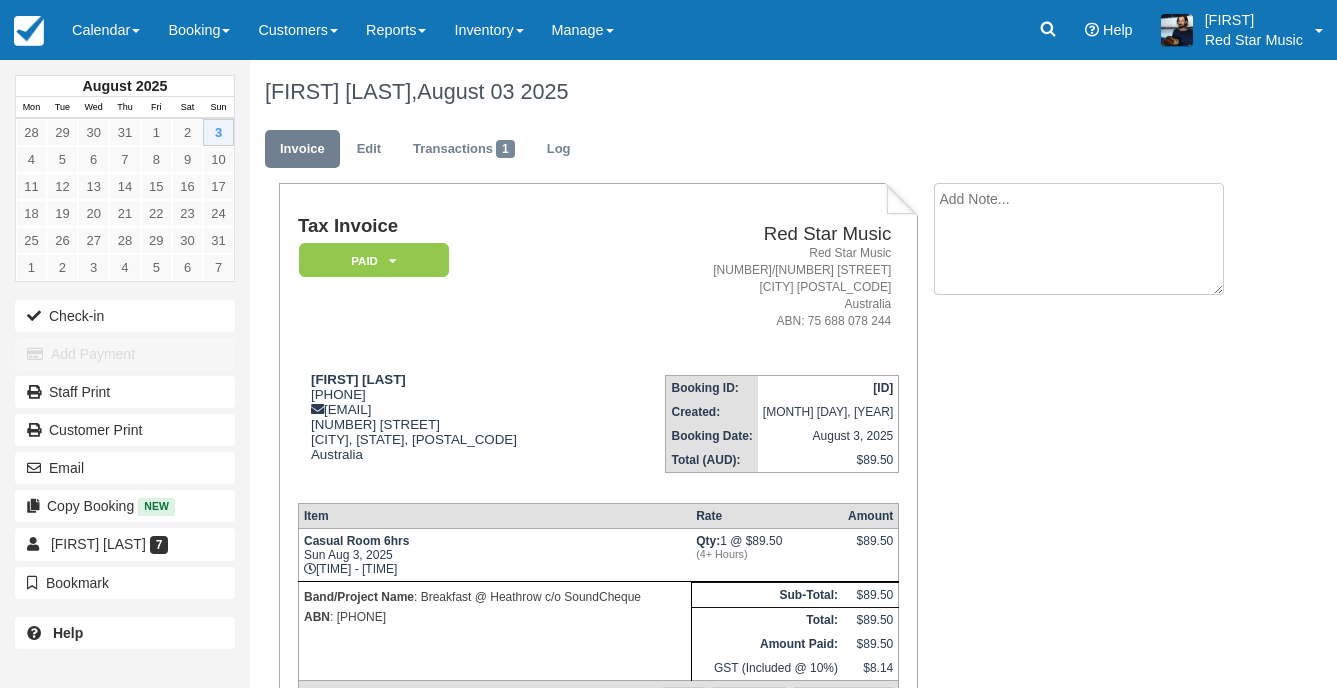 click at bounding box center (1079, 239) 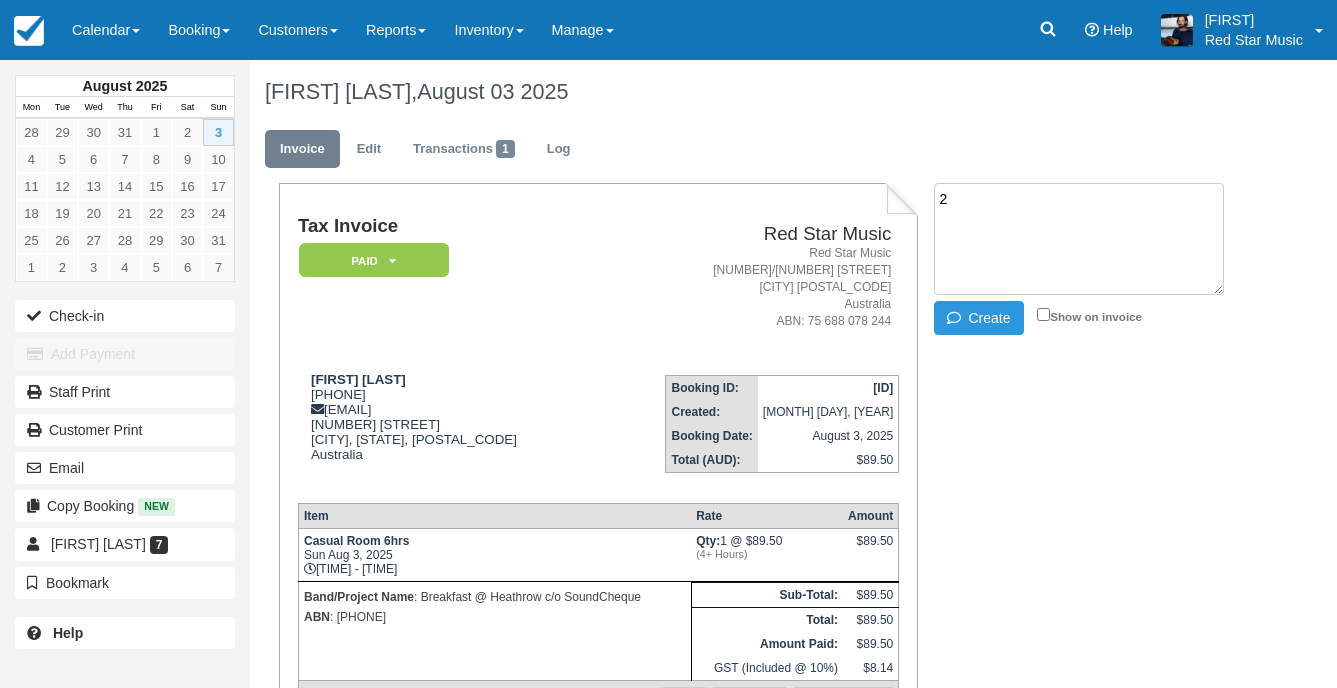type on "2" 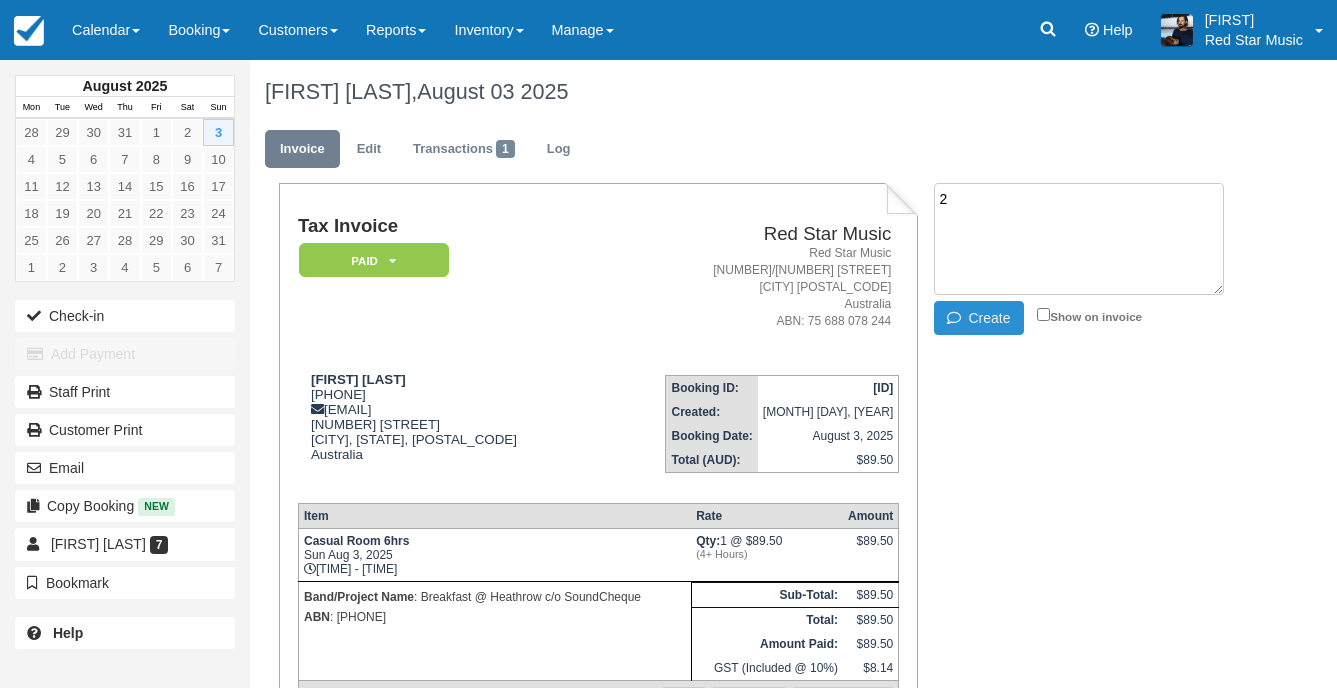 click on "Create" at bounding box center (979, 318) 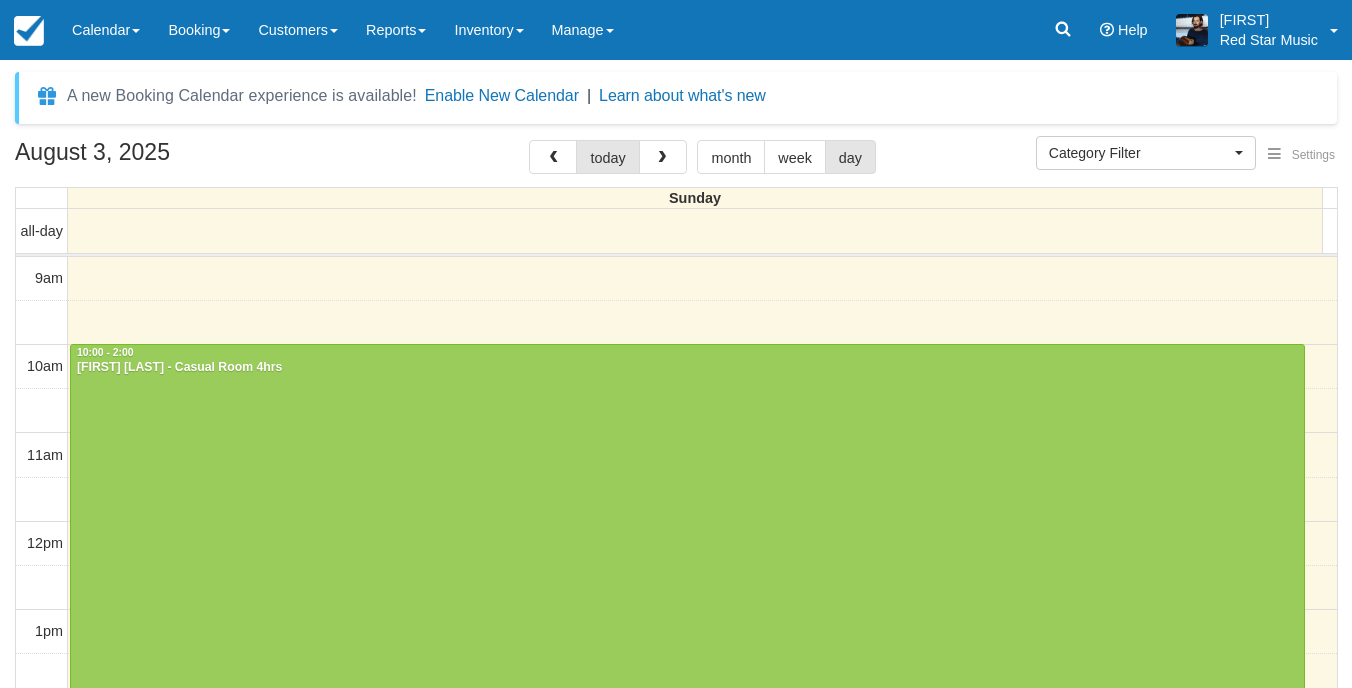 select 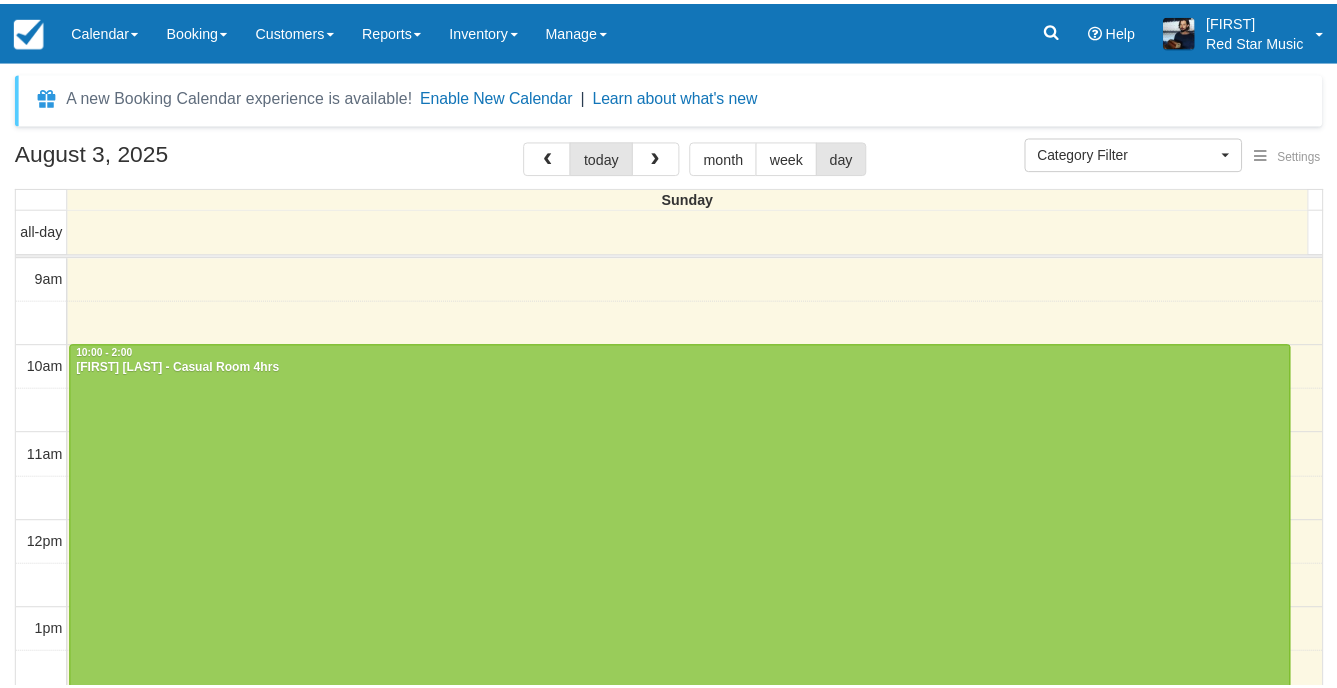 scroll, scrollTop: 0, scrollLeft: 0, axis: both 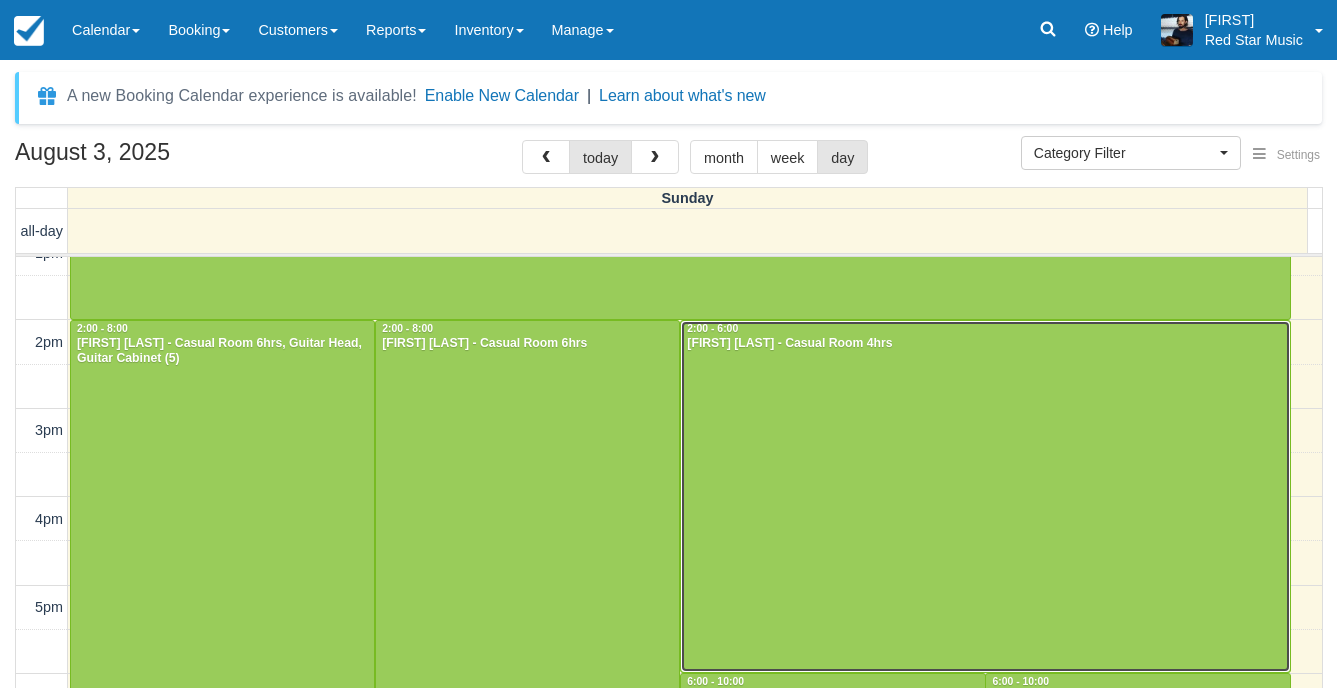 click at bounding box center [985, 497] 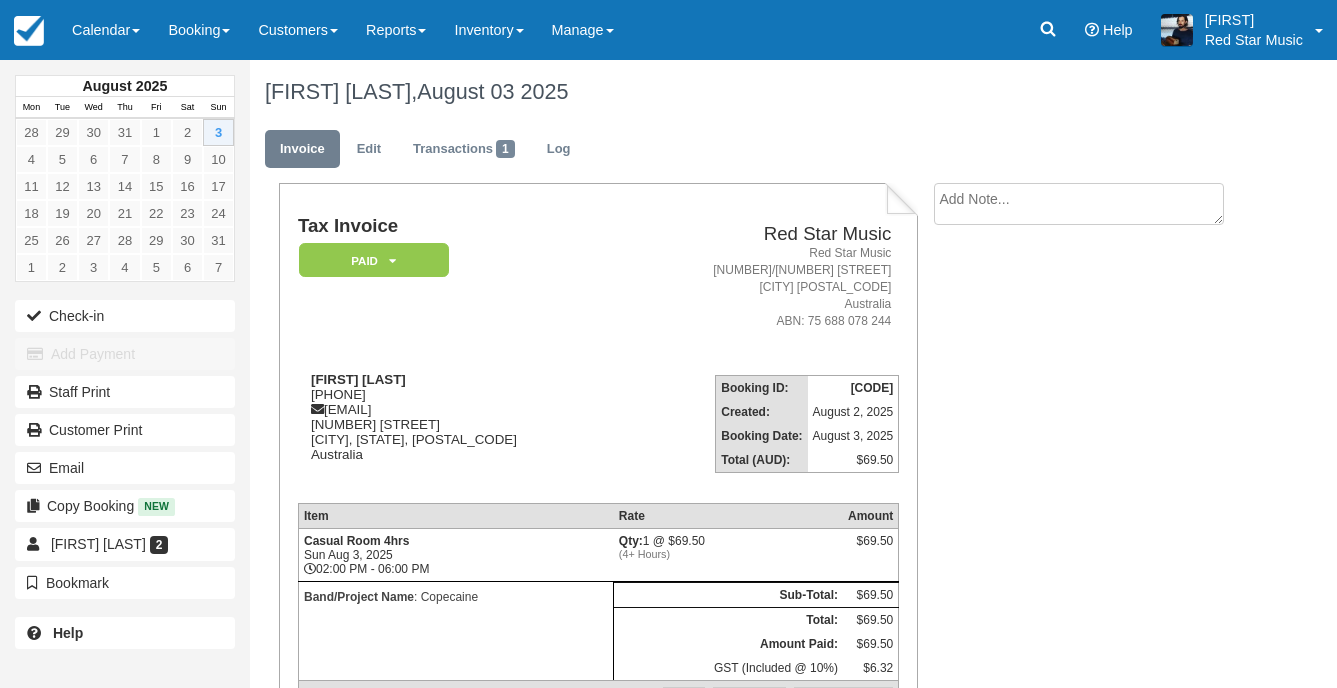 scroll, scrollTop: 0, scrollLeft: 0, axis: both 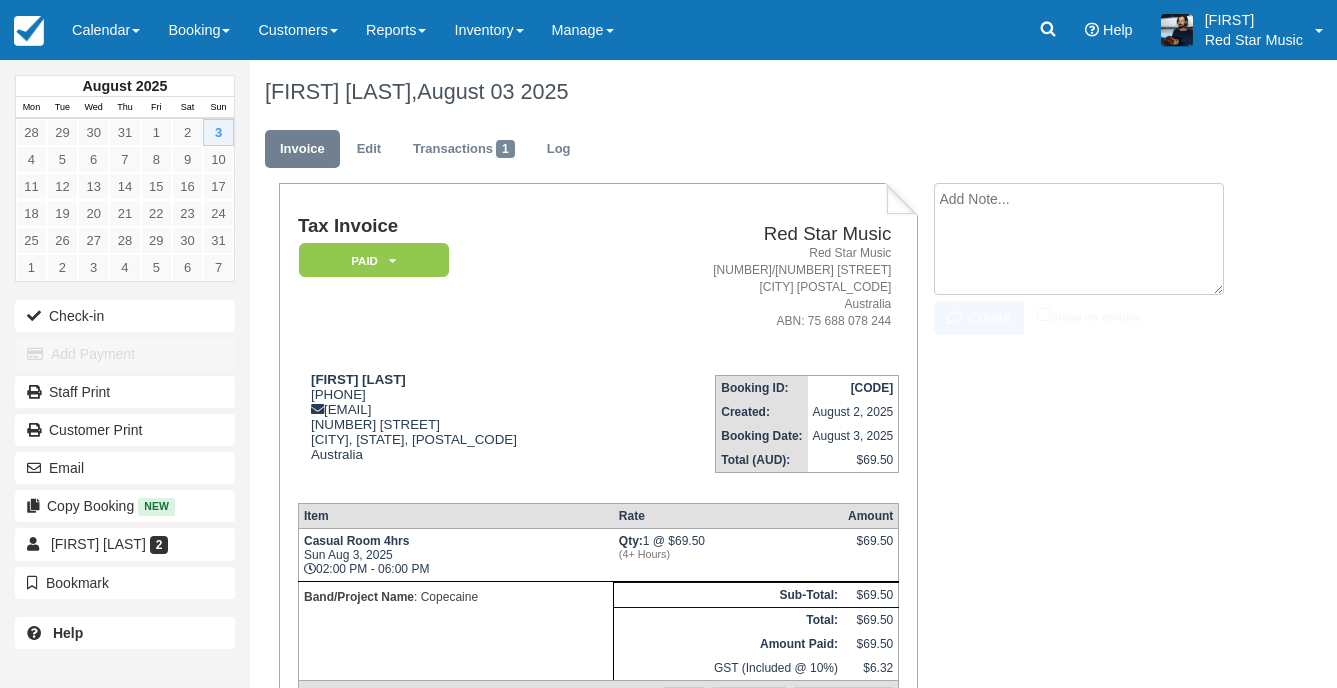 click at bounding box center [1079, 239] 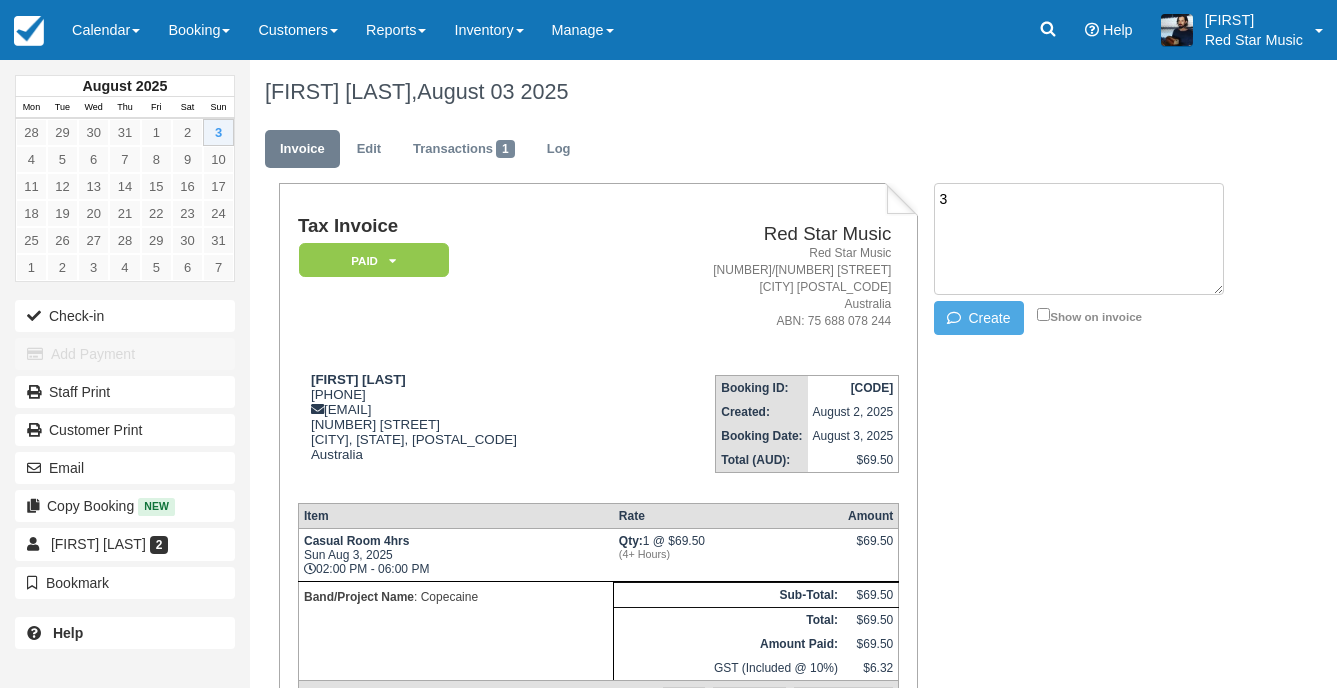 type on "3" 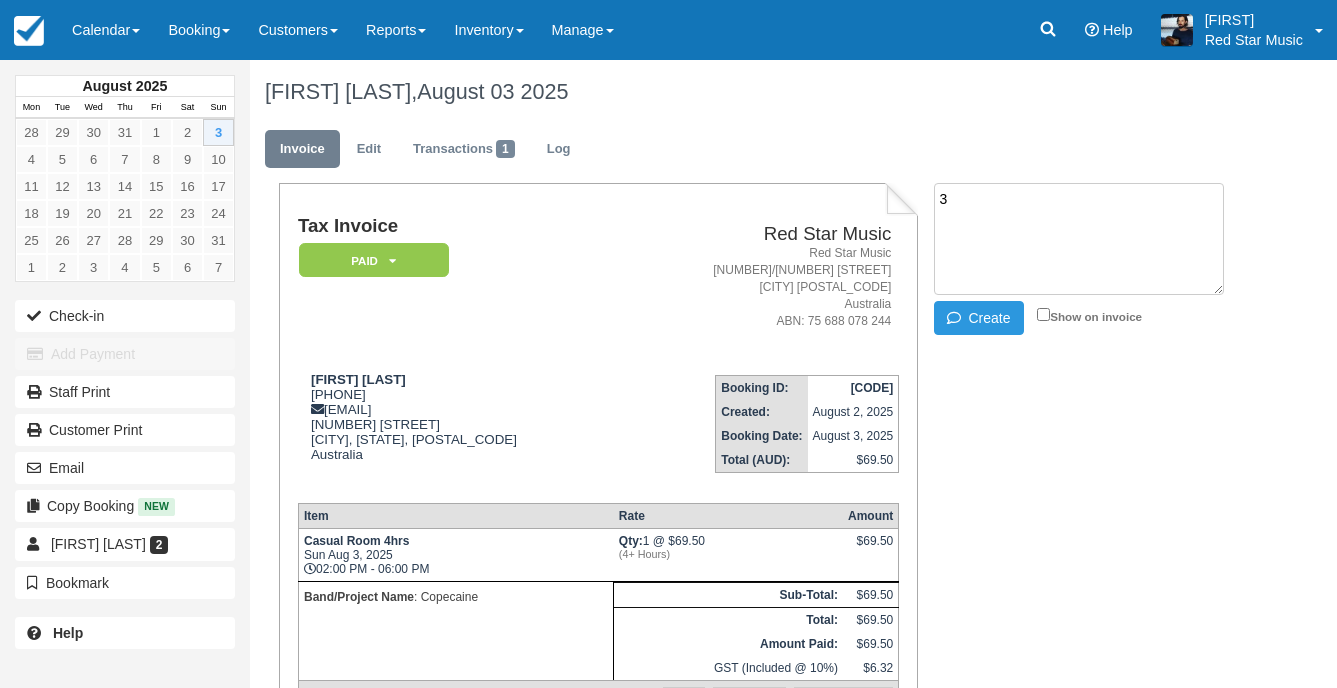 click on "3
Create
Show on invoice" at bounding box center (1086, 261) 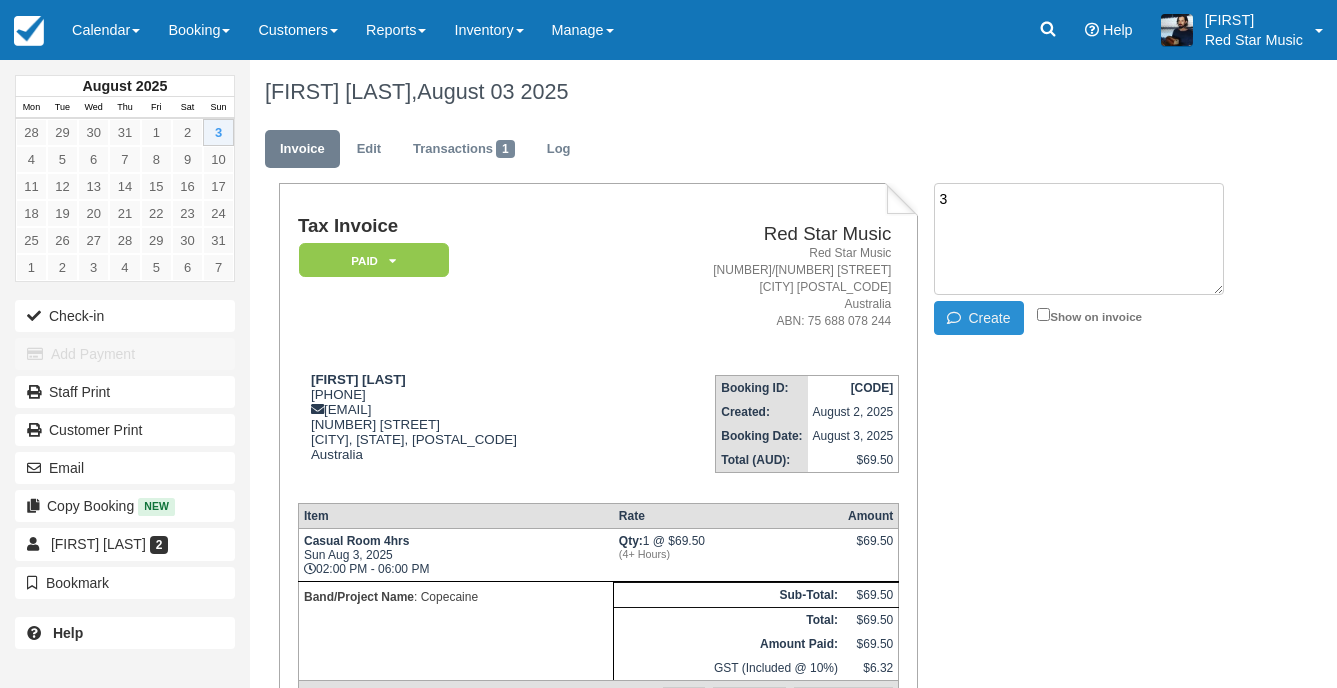 click on "Create" at bounding box center (979, 318) 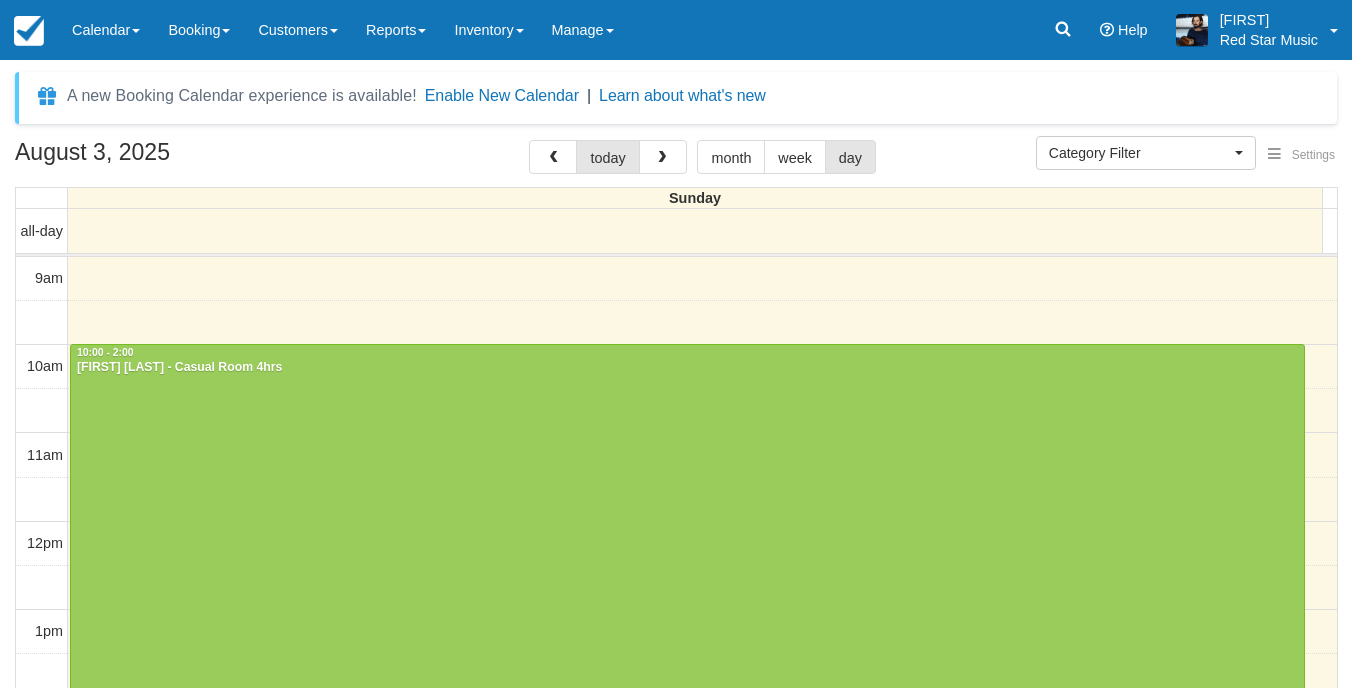 select 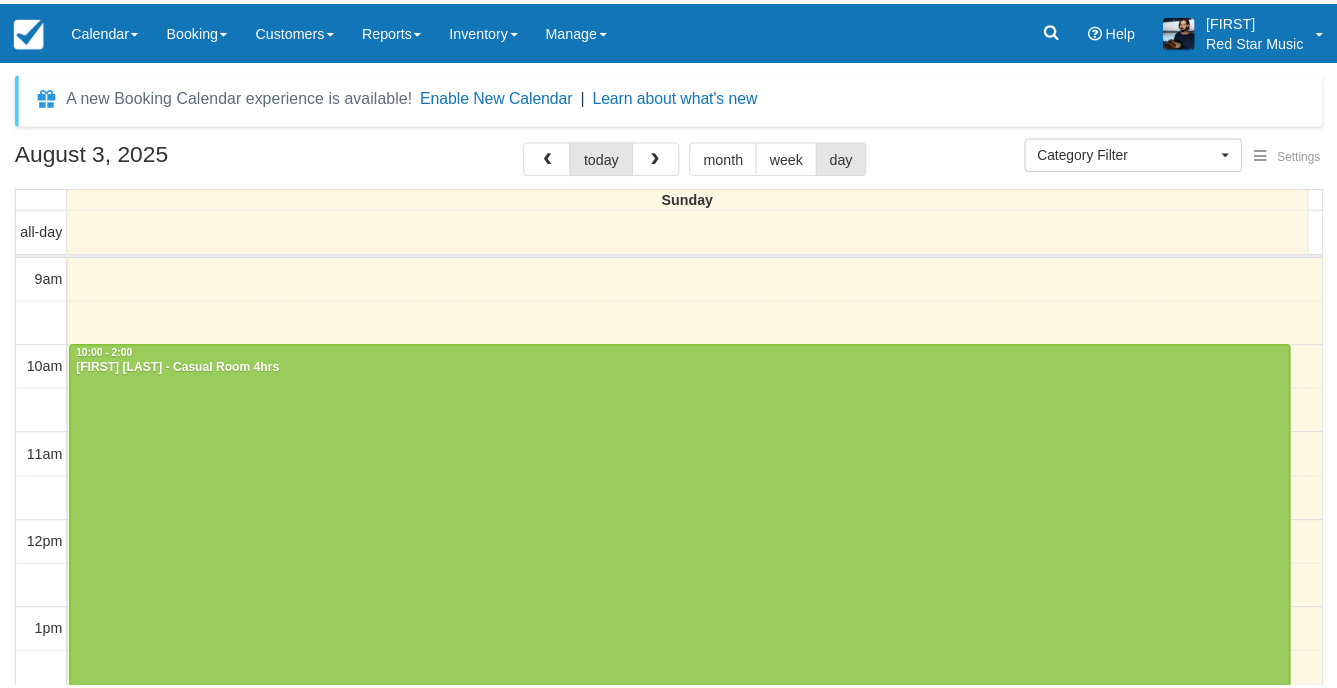 scroll, scrollTop: 0, scrollLeft: 0, axis: both 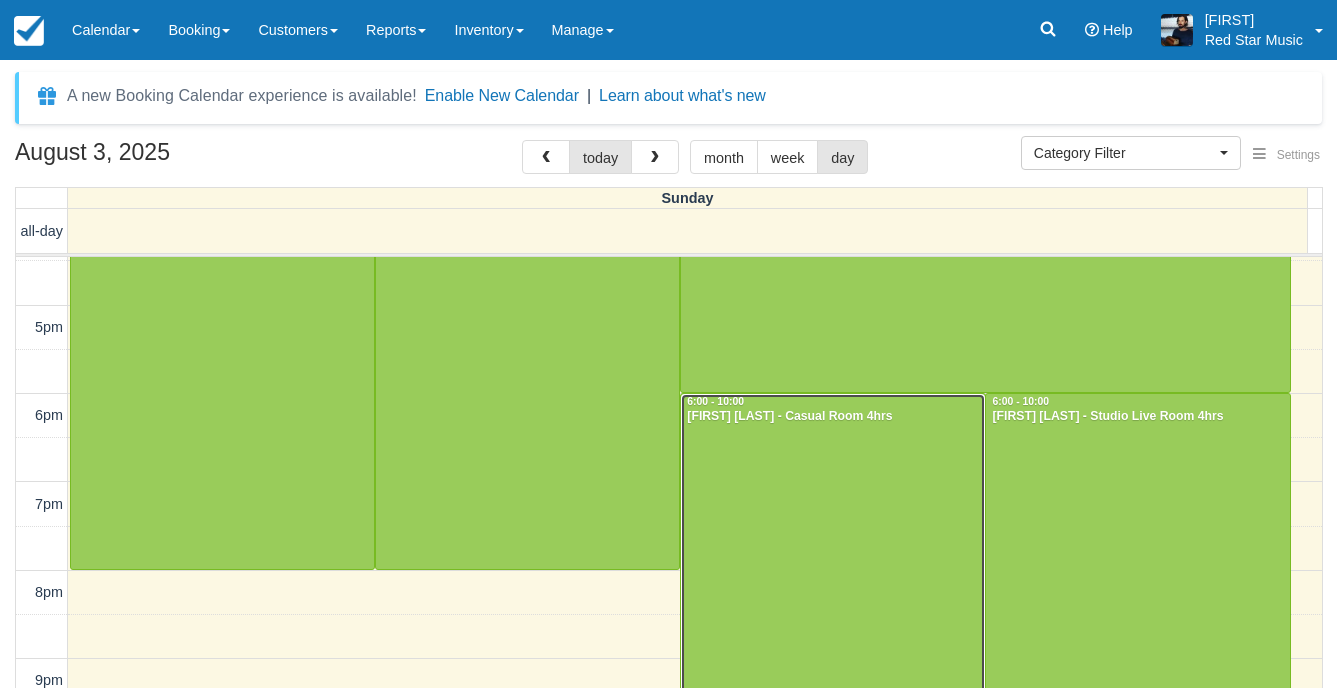 click at bounding box center [832, 569] 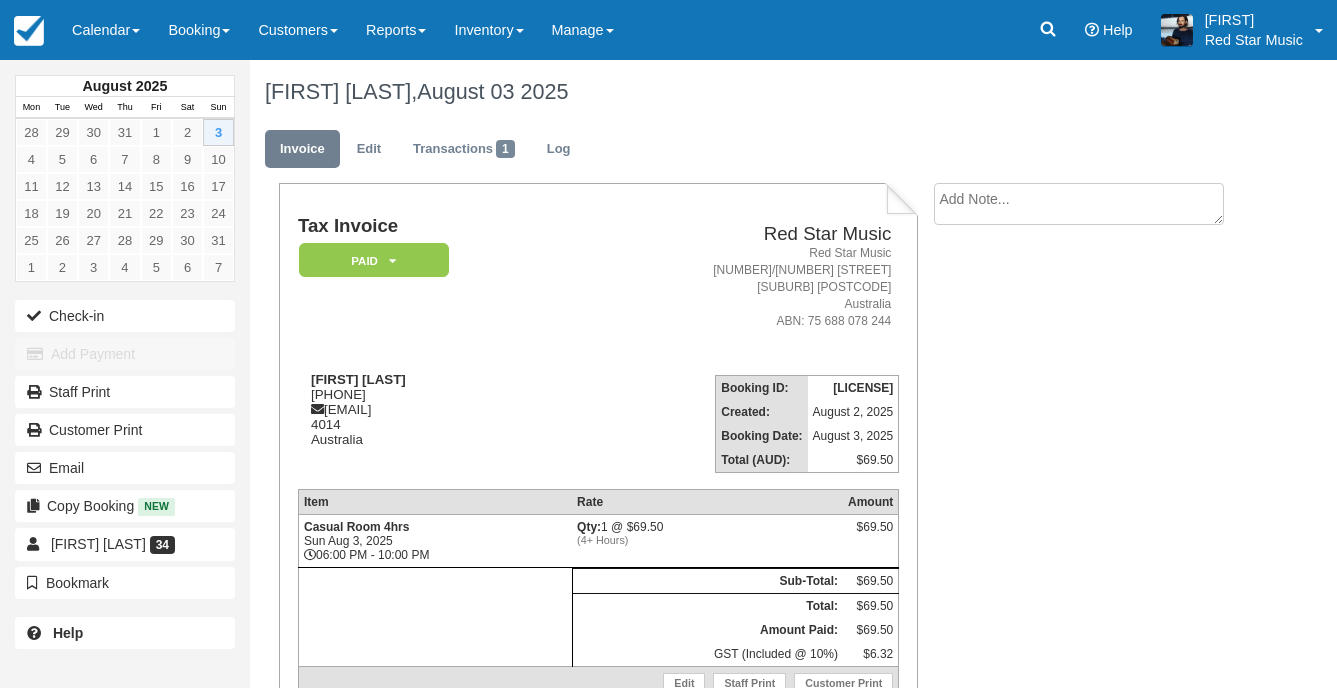 scroll, scrollTop: 0, scrollLeft: 0, axis: both 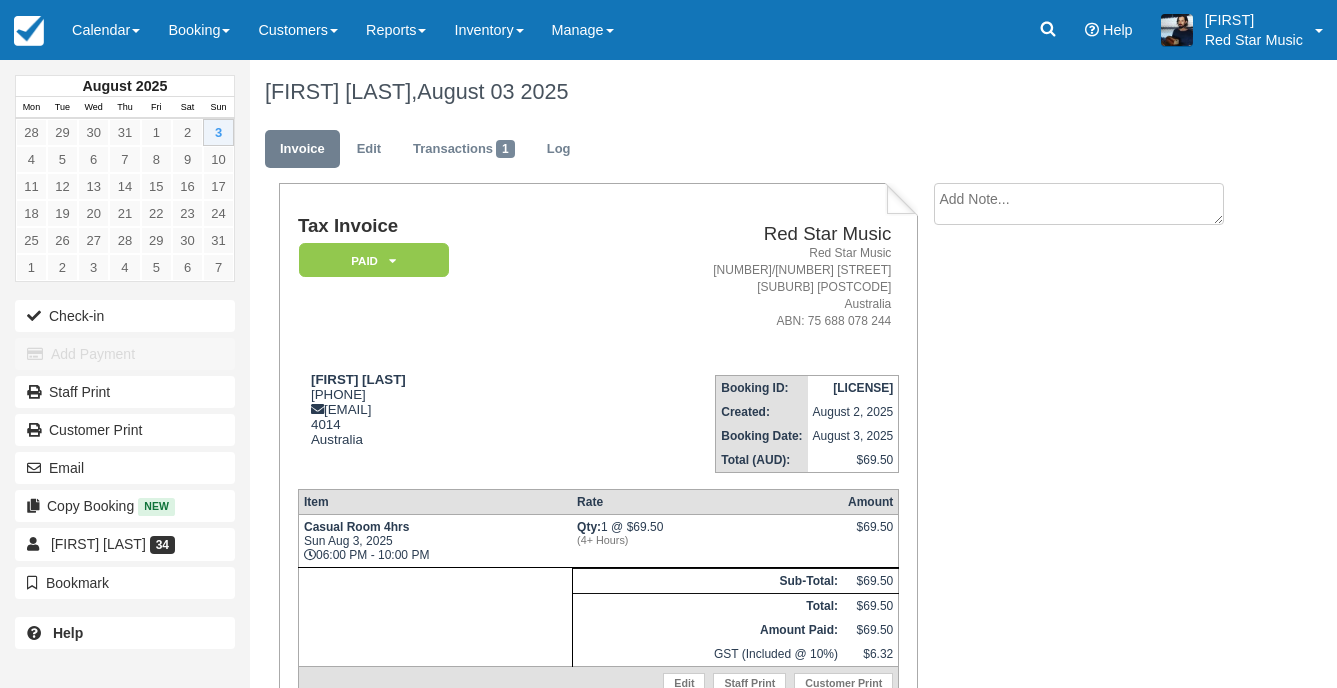 click at bounding box center [1079, 204] 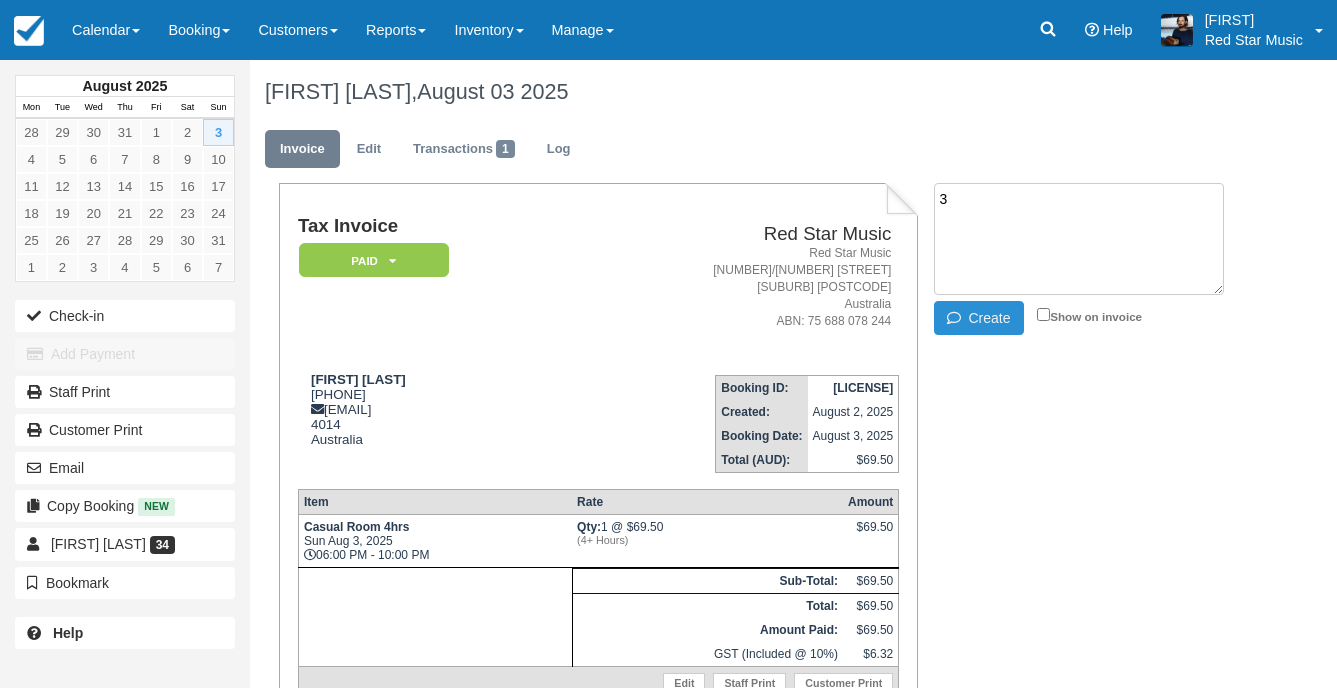 type on "3" 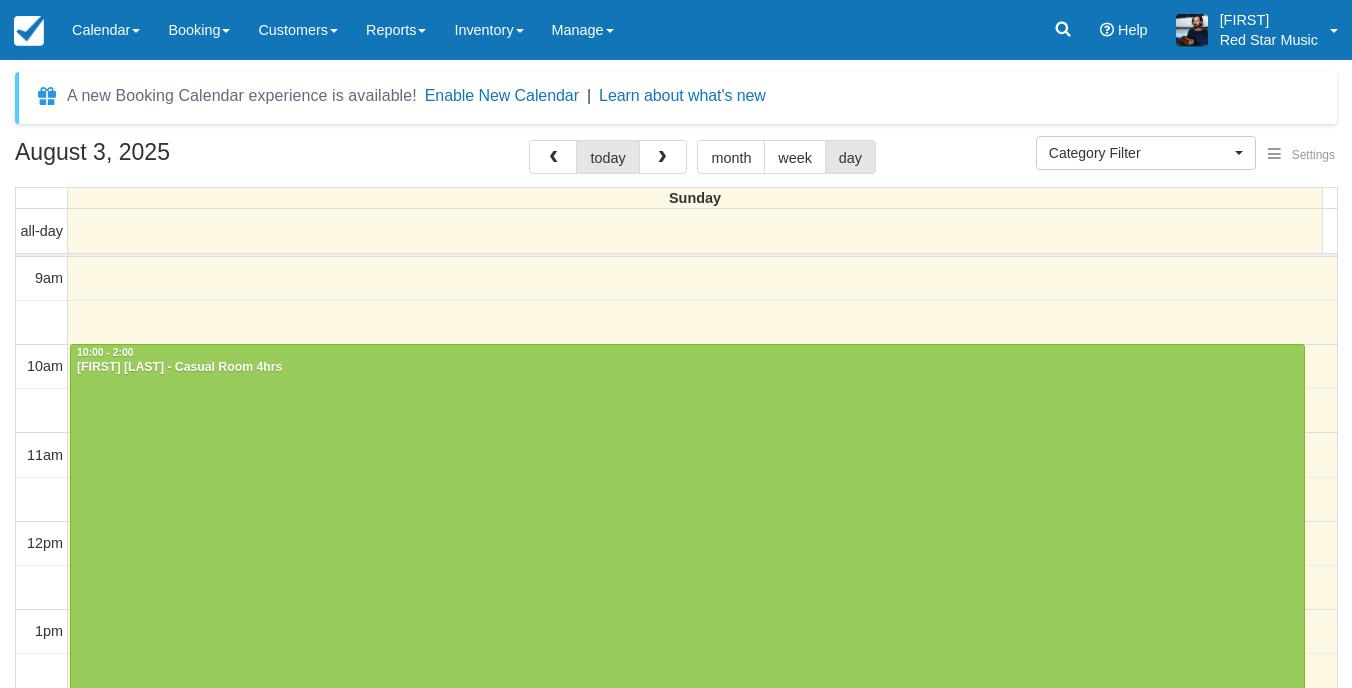 select 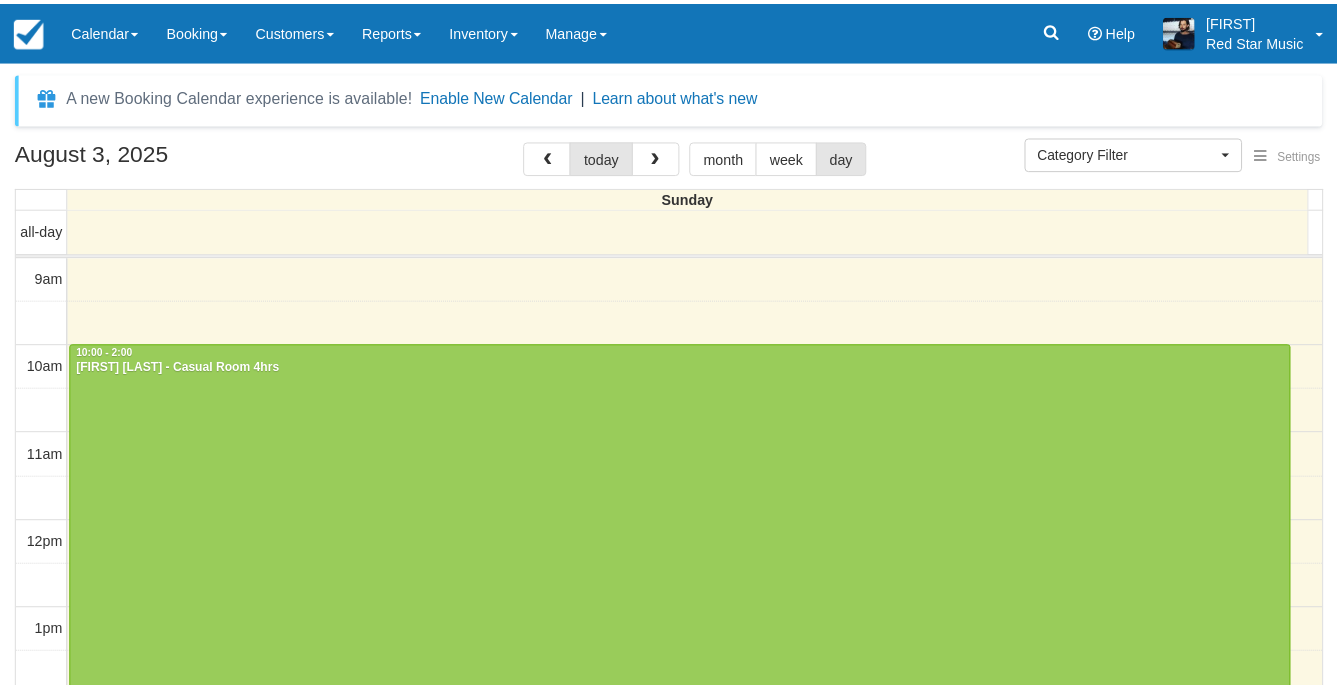 scroll, scrollTop: 0, scrollLeft: 0, axis: both 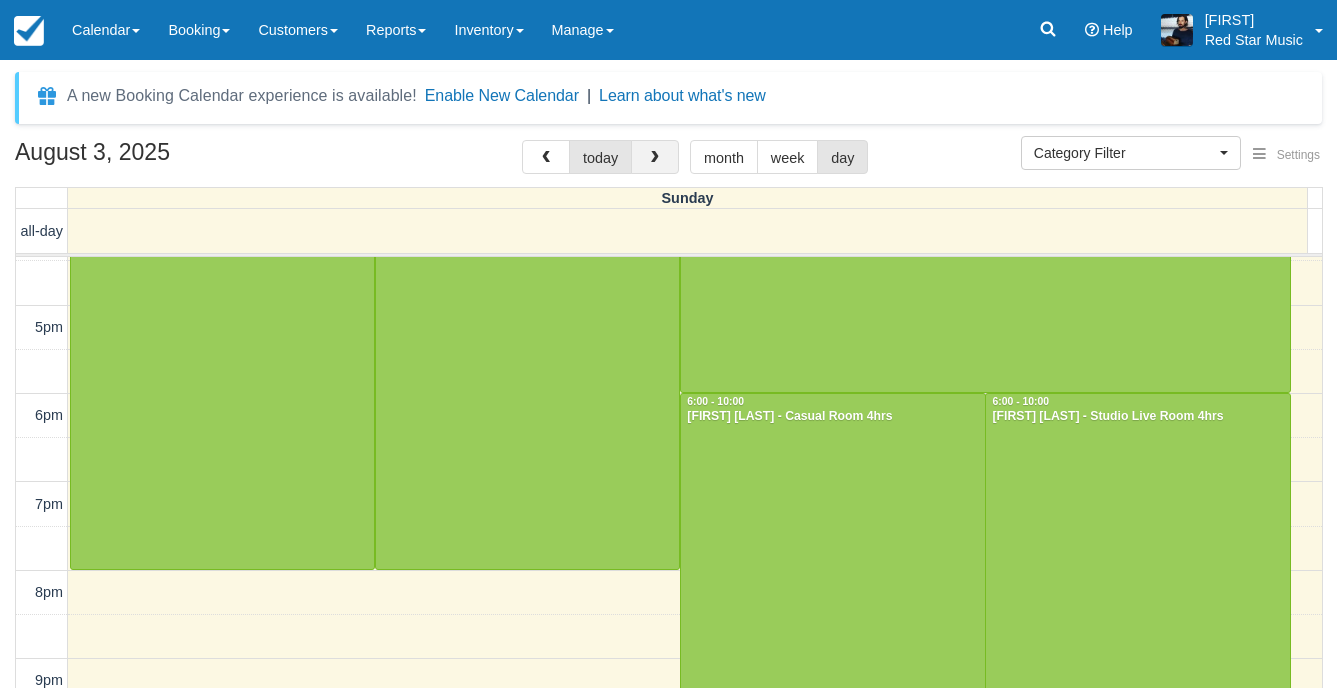 click at bounding box center [655, 157] 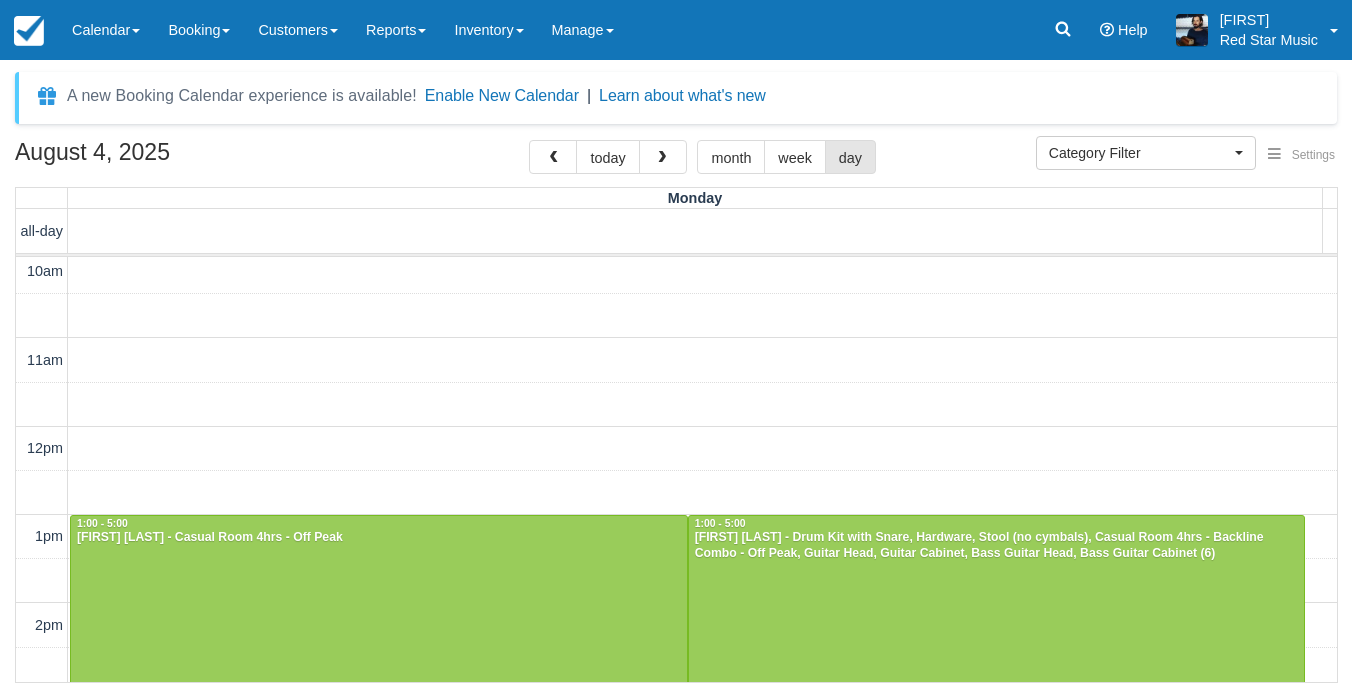 scroll, scrollTop: 200, scrollLeft: 0, axis: vertical 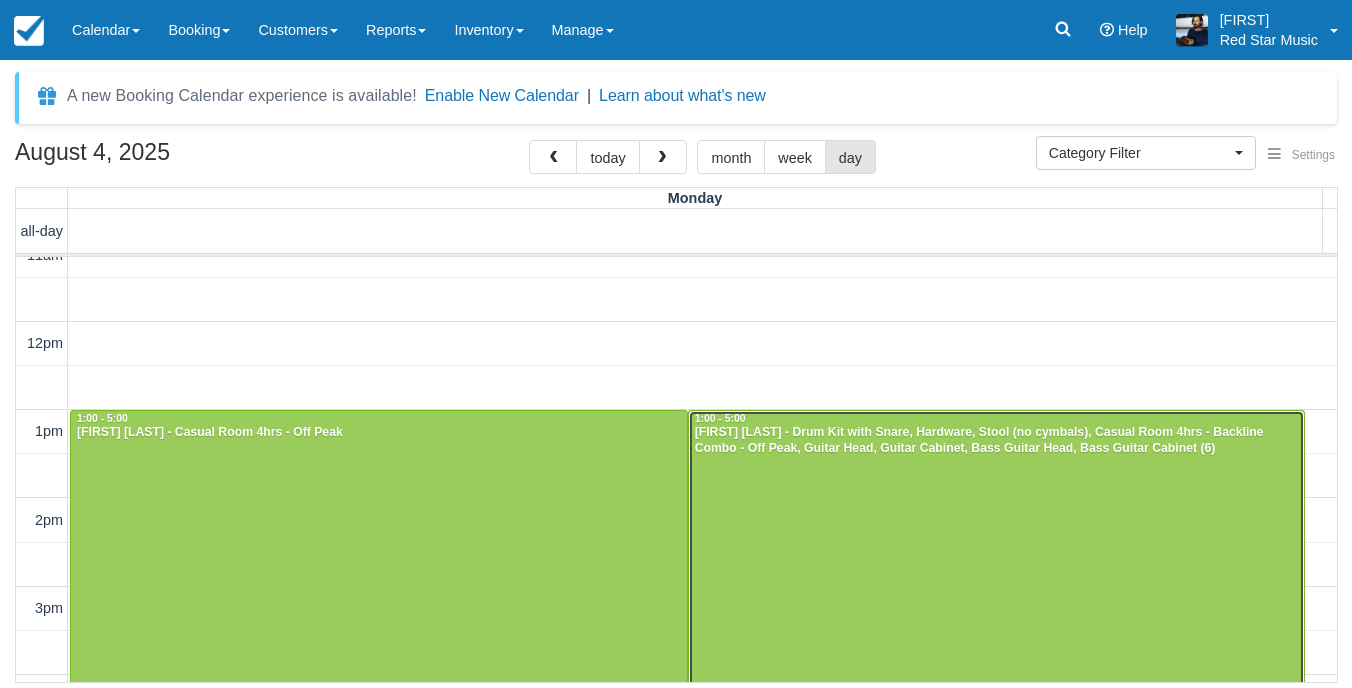 click at bounding box center [997, 587] 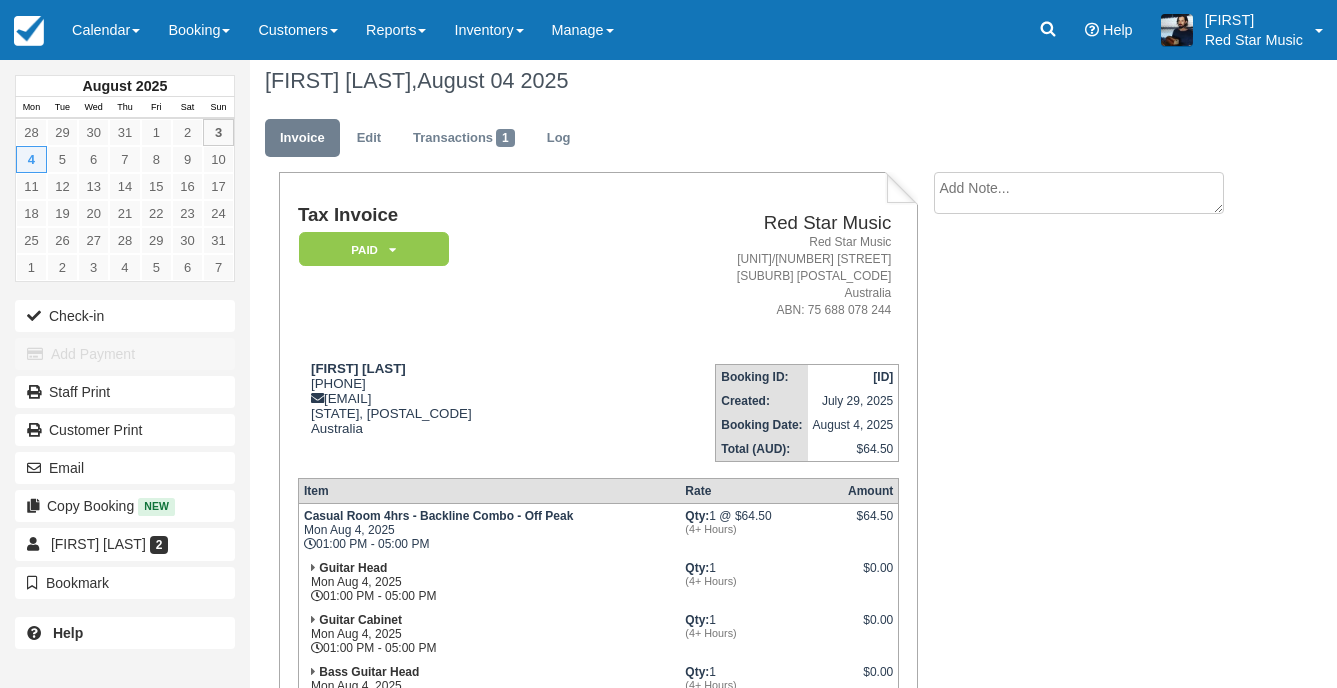 scroll, scrollTop: 0, scrollLeft: 0, axis: both 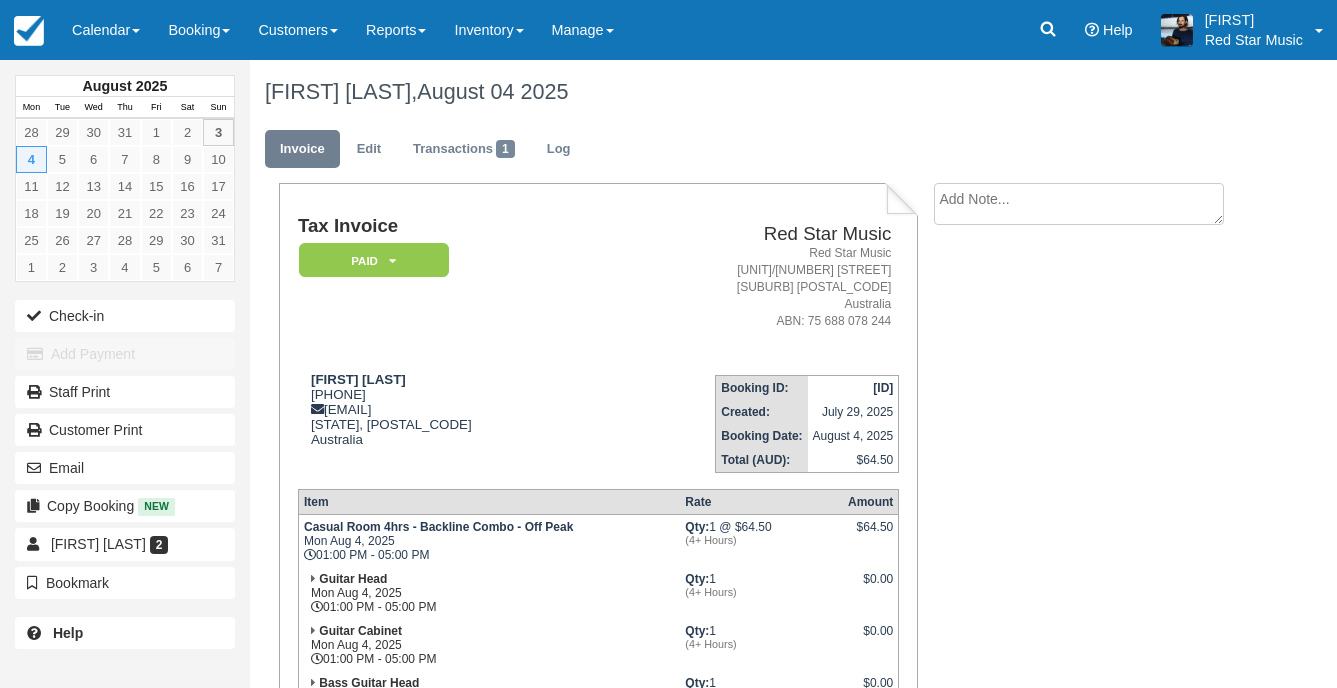 click at bounding box center (1079, 204) 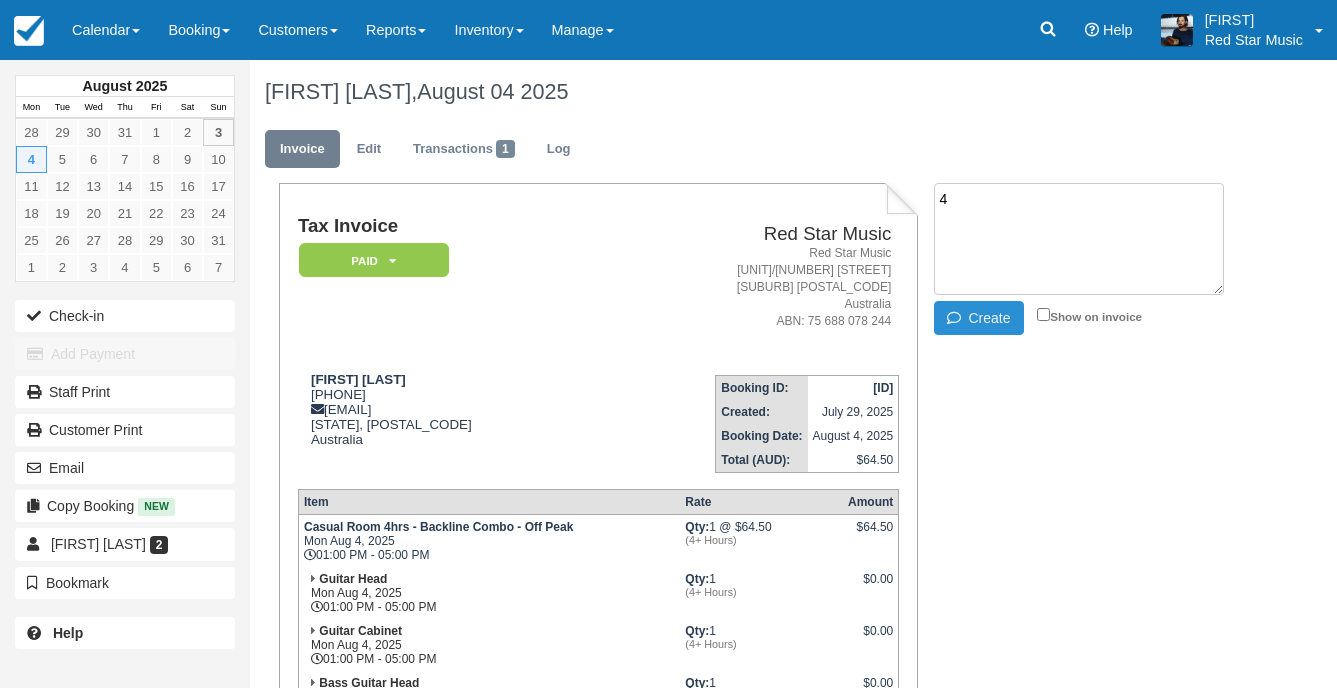 type on "4" 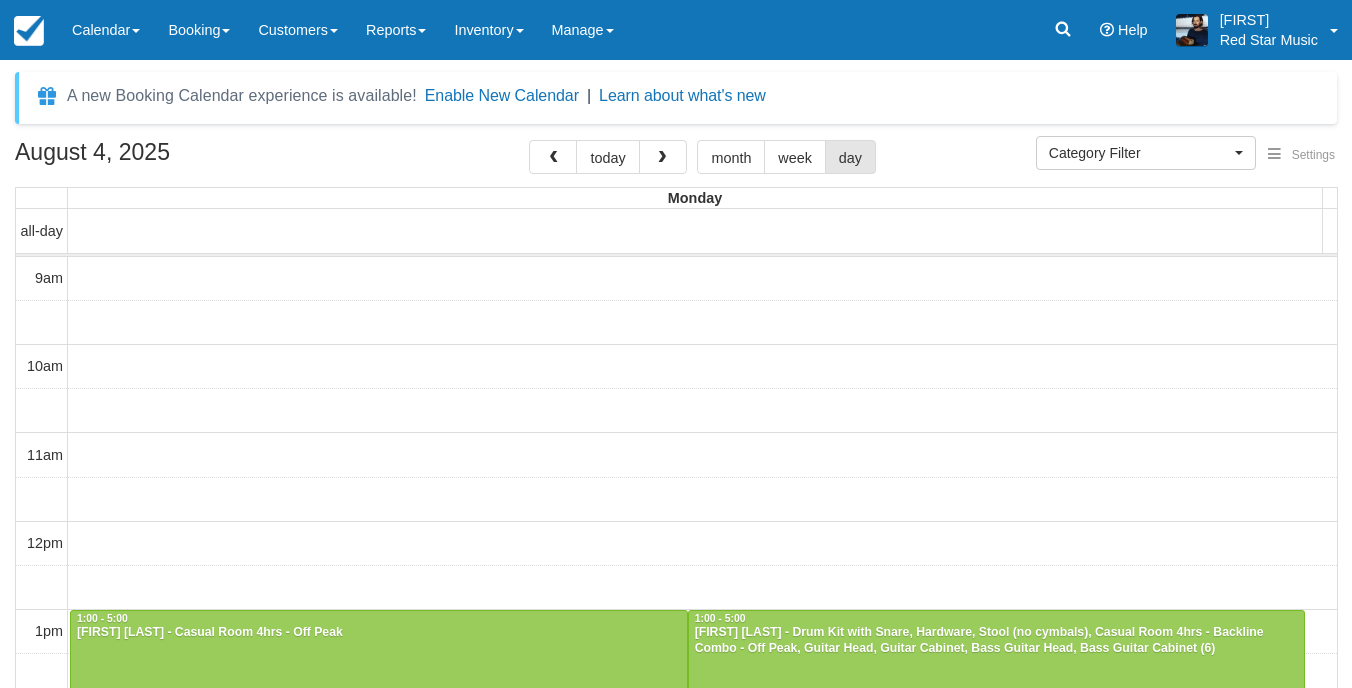 select 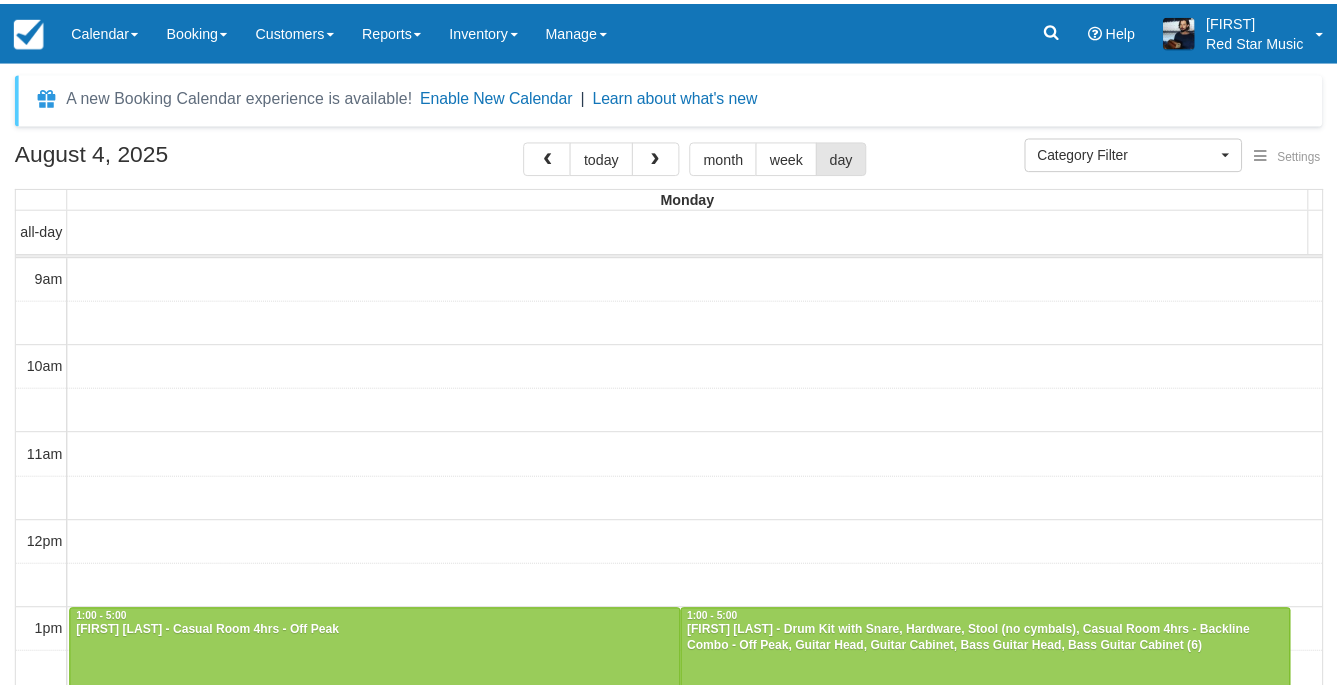 scroll, scrollTop: 0, scrollLeft: 0, axis: both 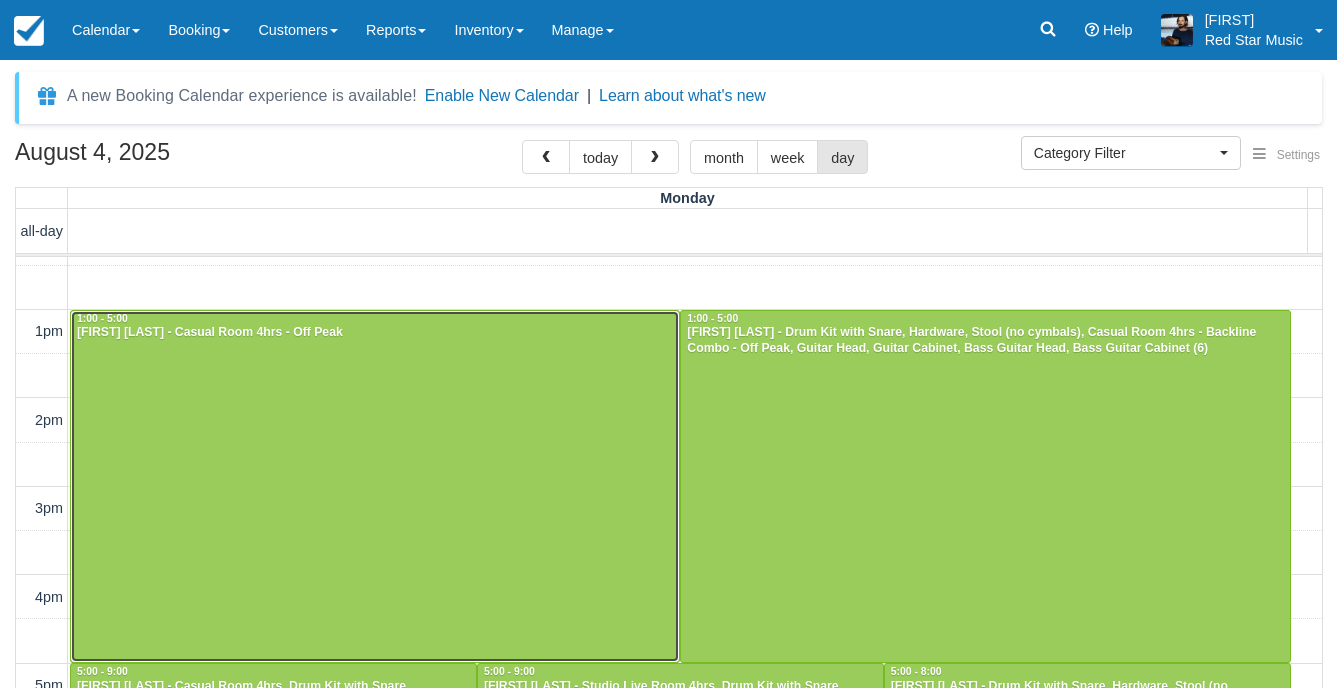 click at bounding box center (375, 487) 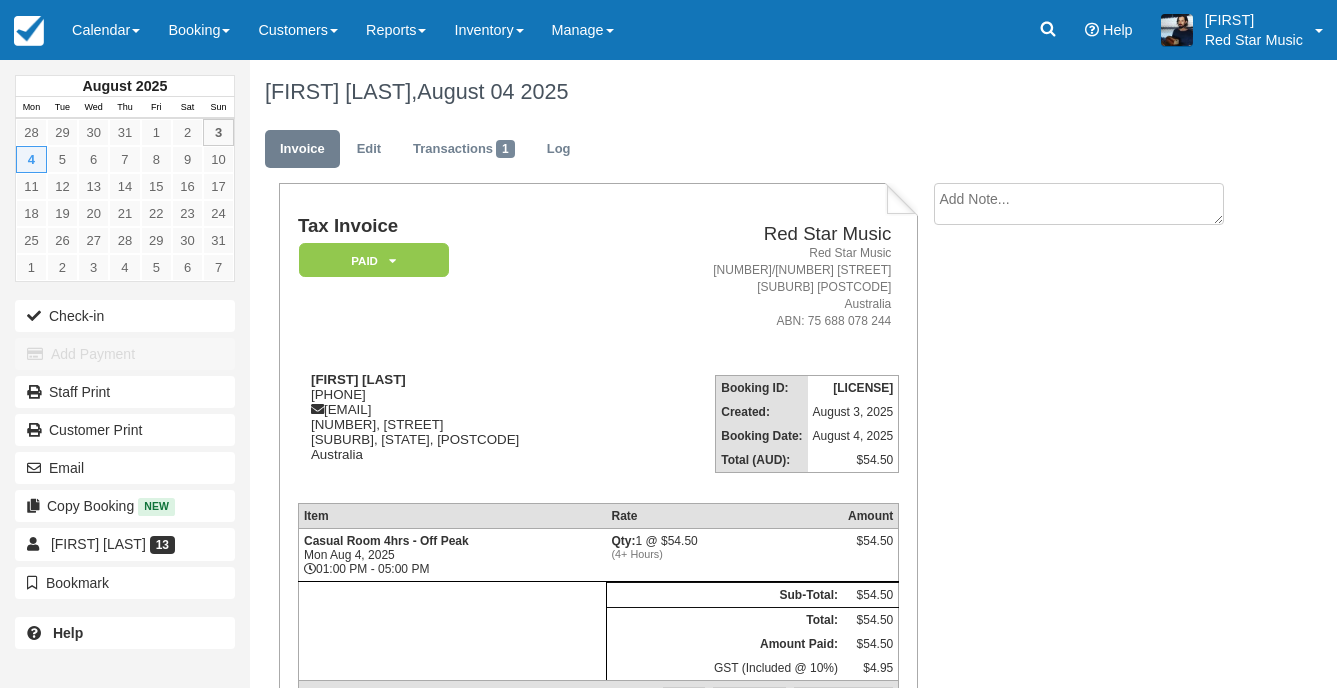 scroll, scrollTop: 0, scrollLeft: 0, axis: both 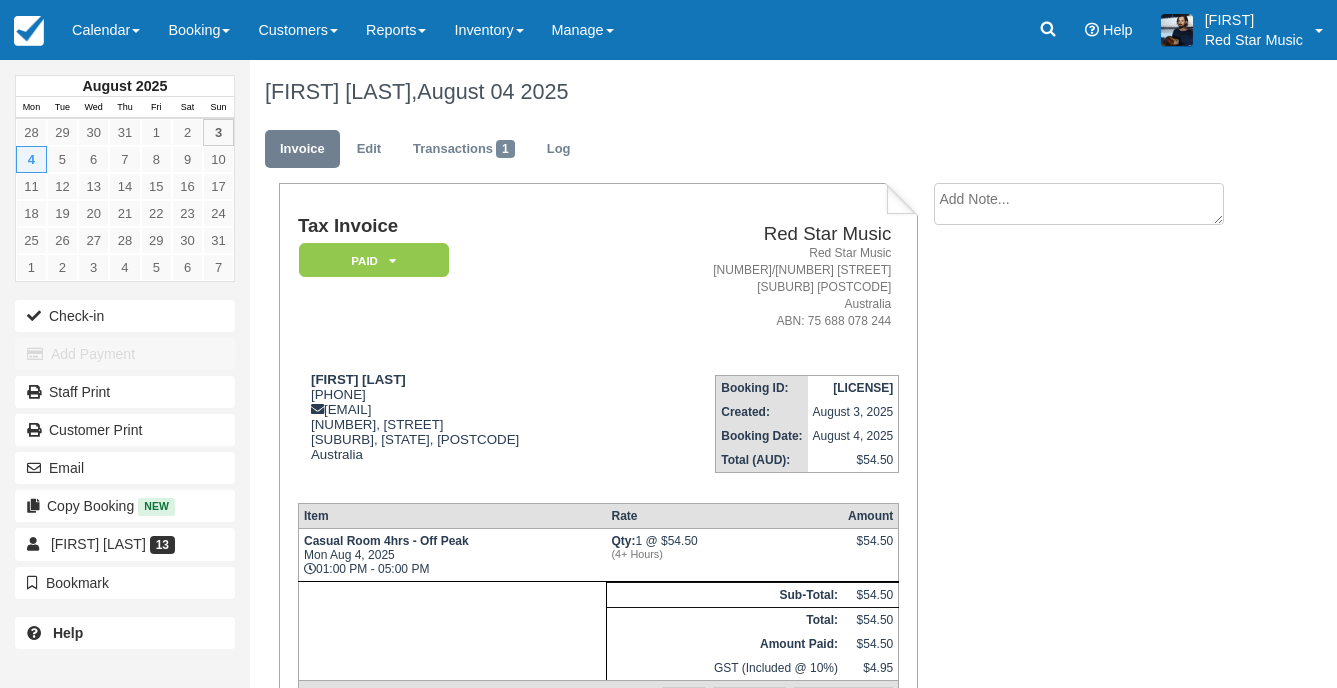 click at bounding box center (1079, 204) 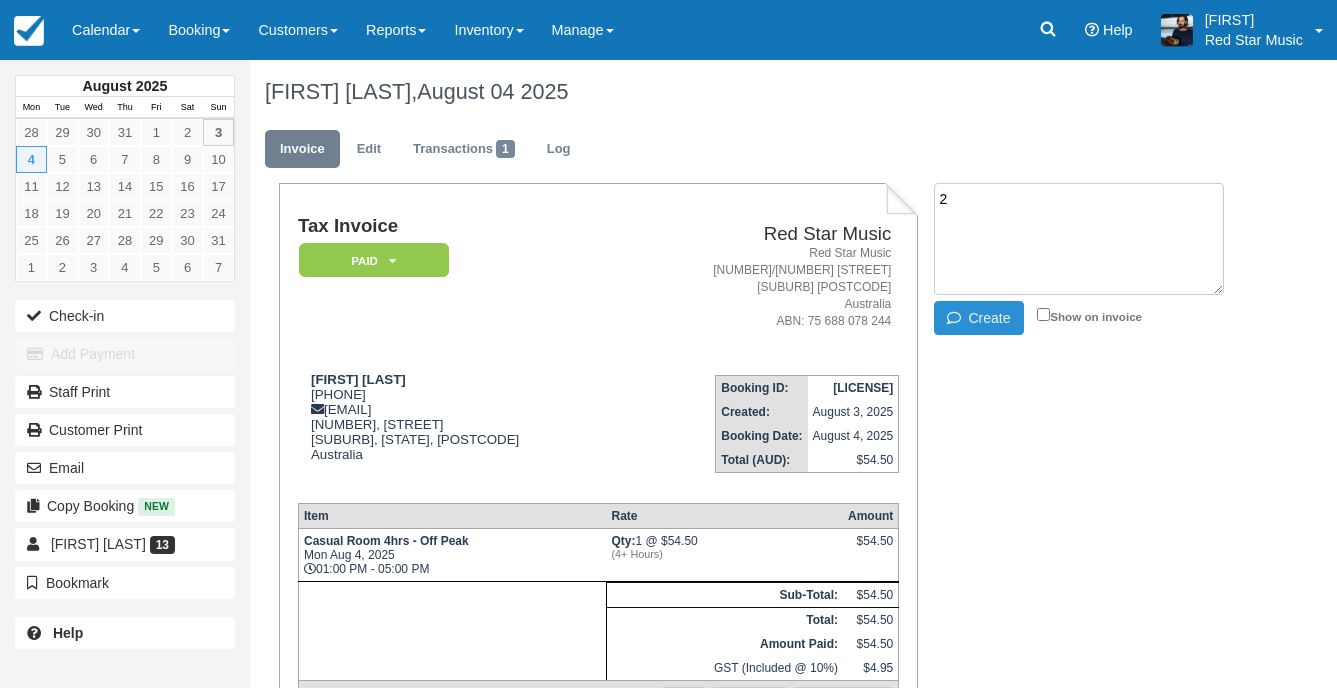 type on "2" 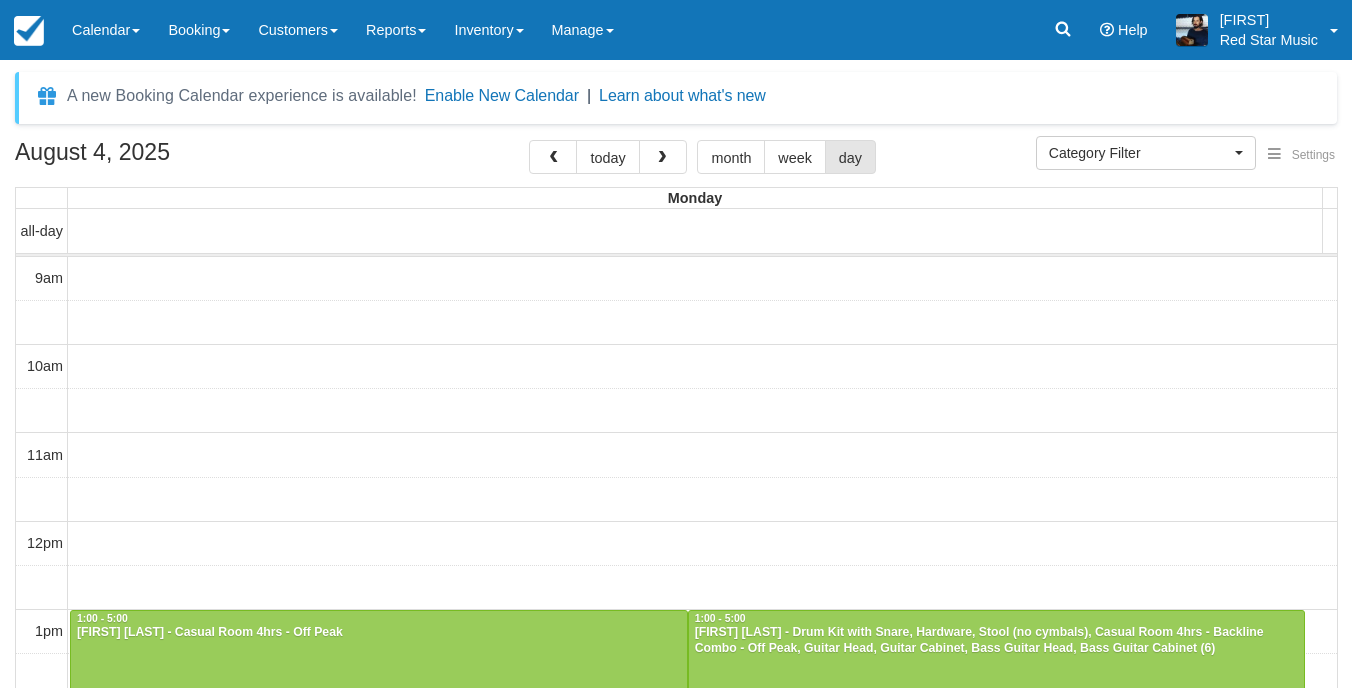 select 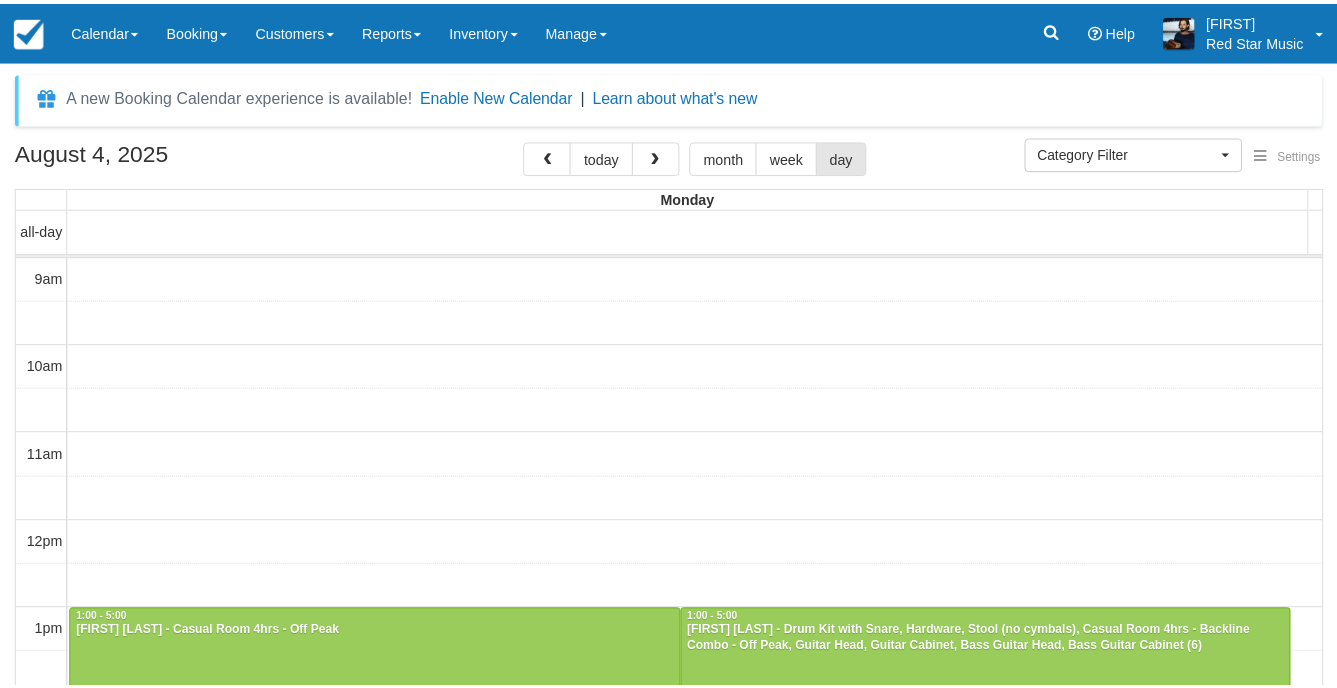 scroll, scrollTop: 0, scrollLeft: 0, axis: both 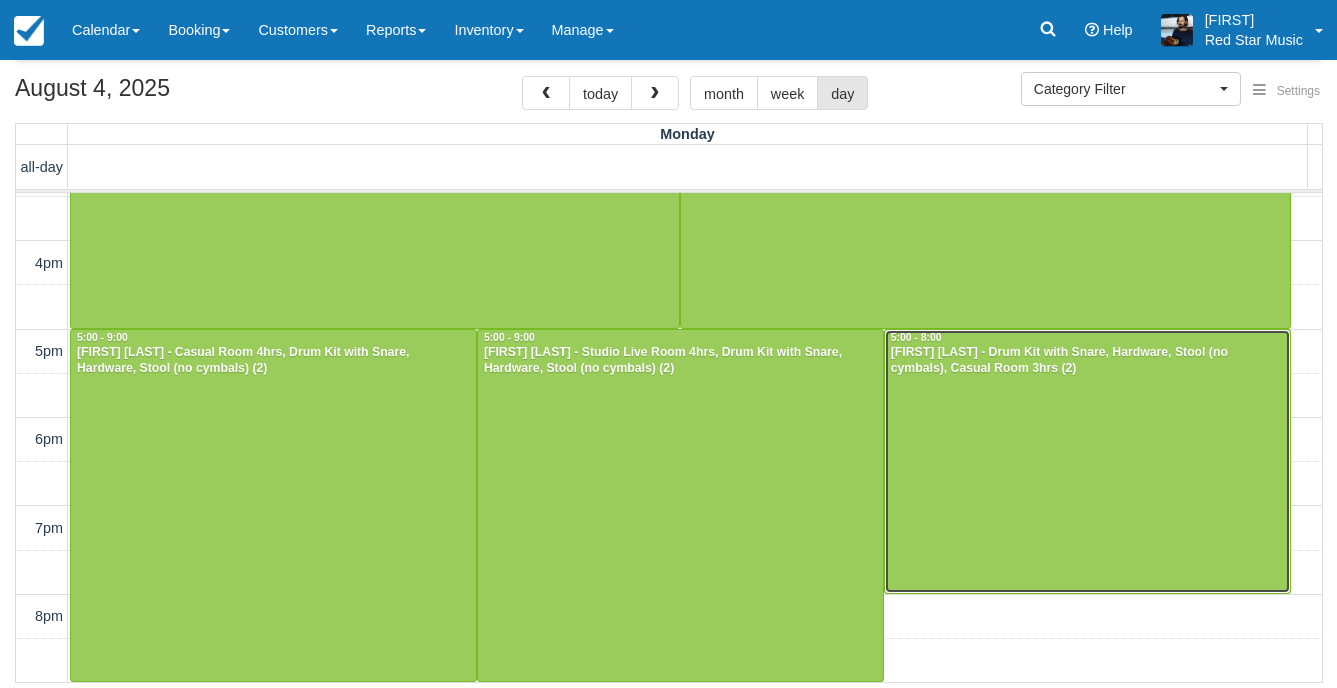 click at bounding box center (1087, 461) 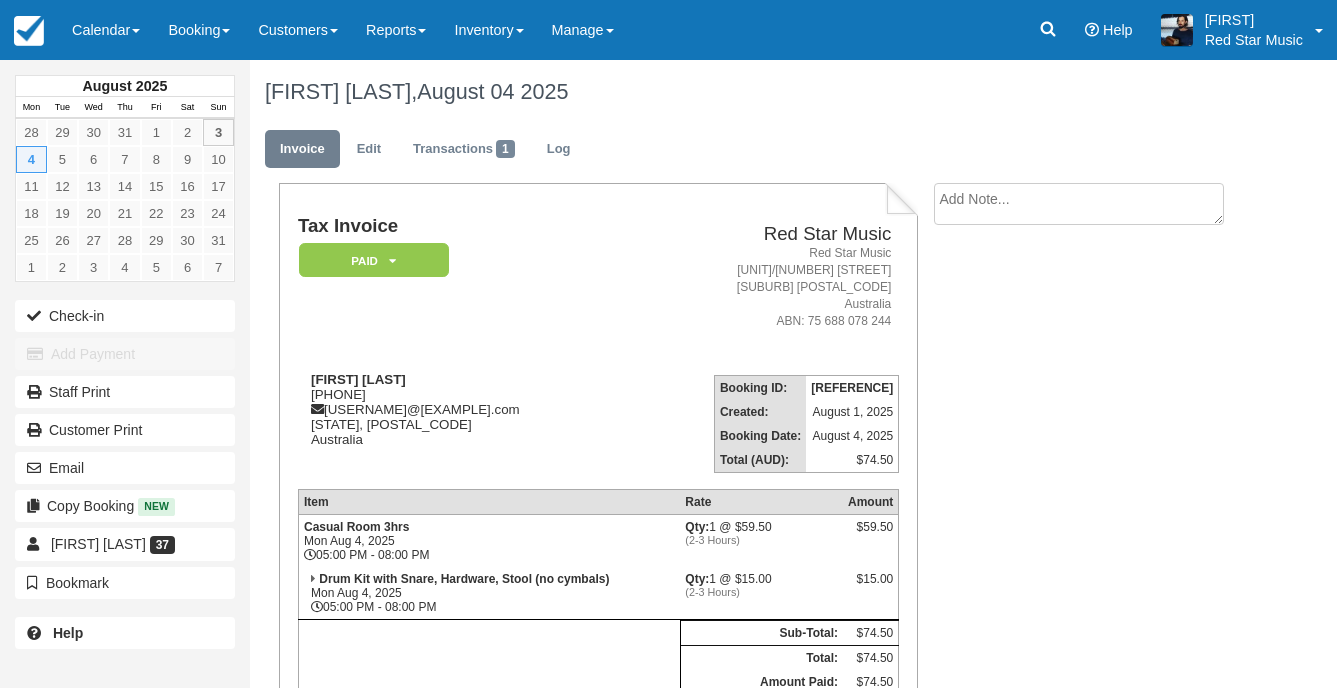 scroll, scrollTop: 0, scrollLeft: 0, axis: both 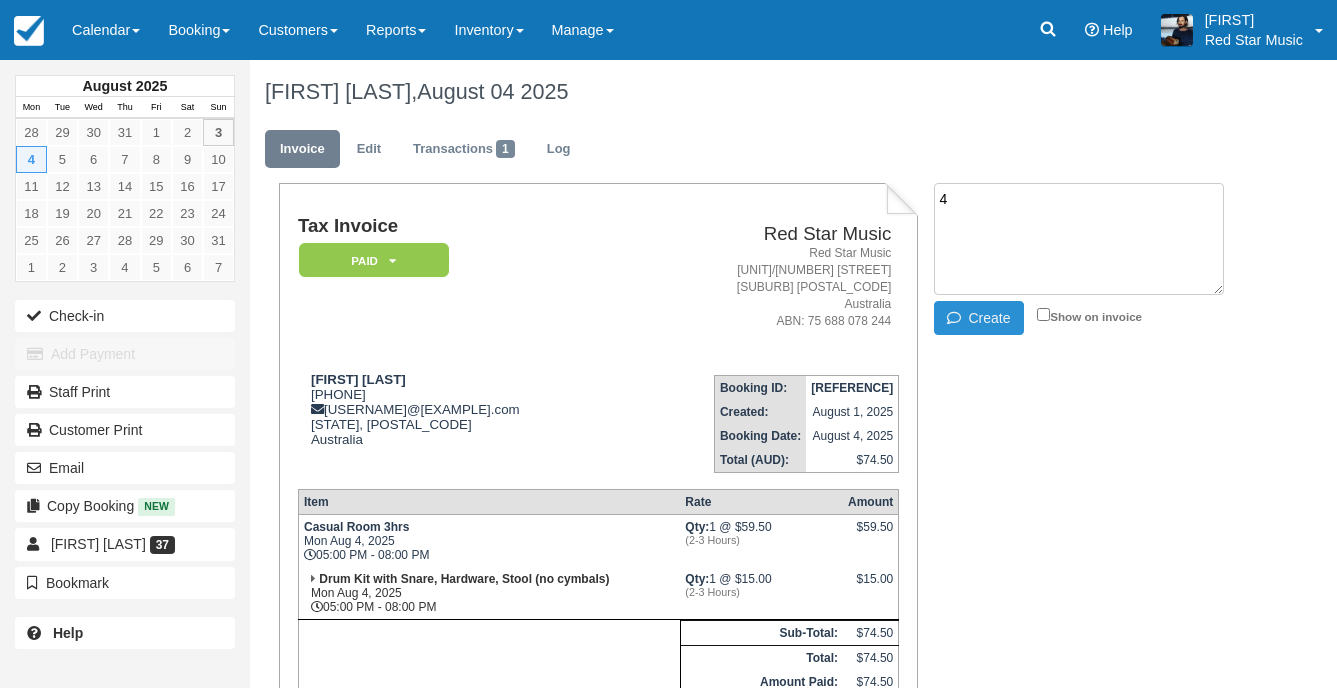 type on "4" 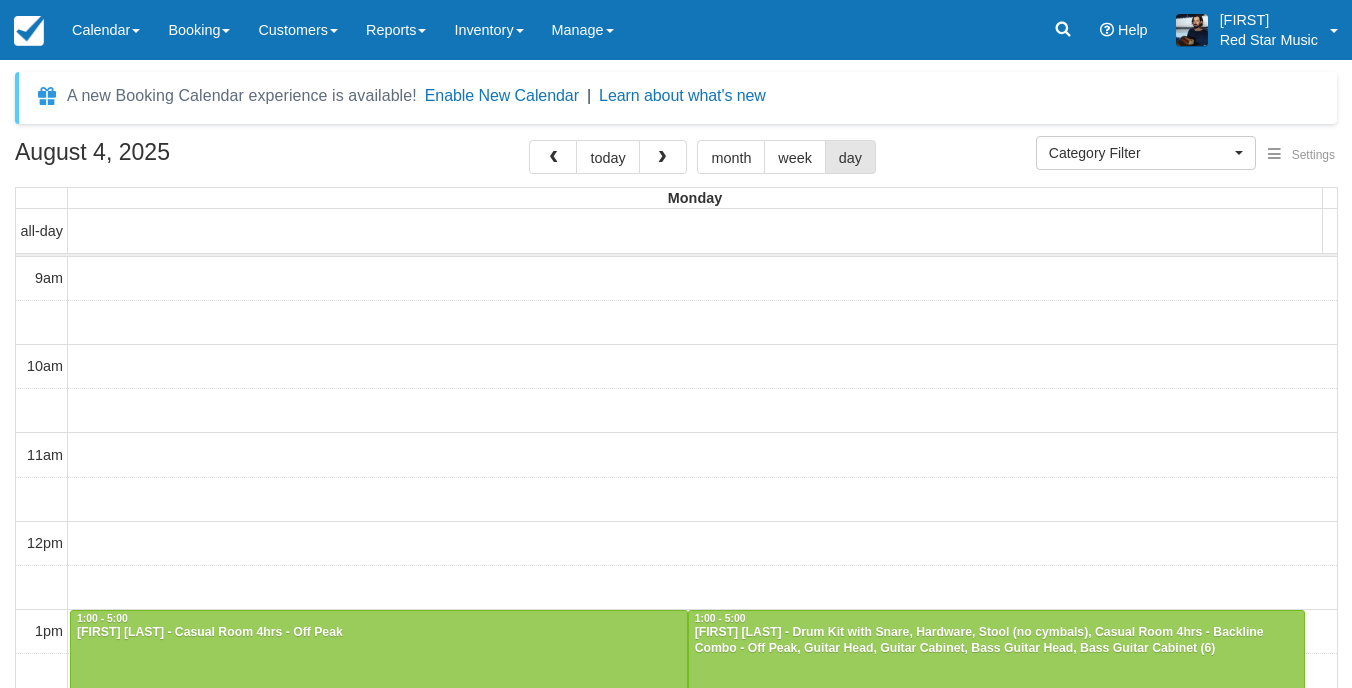 select 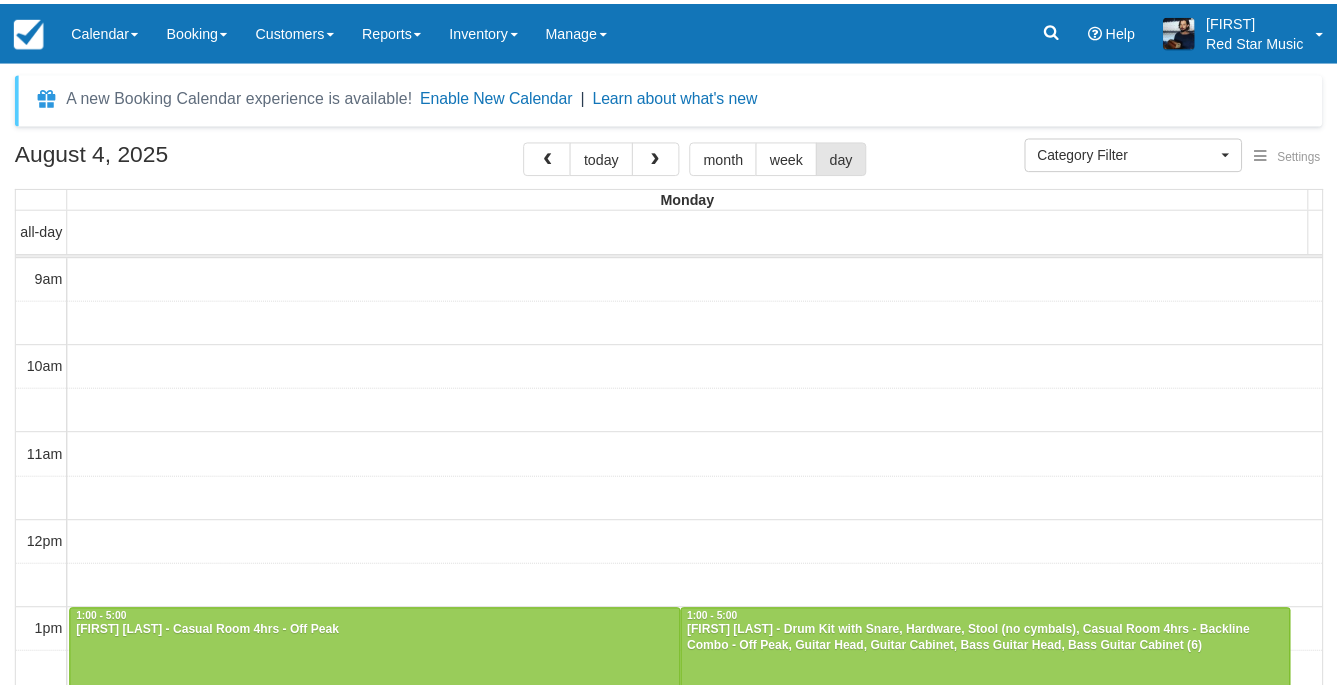 scroll, scrollTop: 0, scrollLeft: 0, axis: both 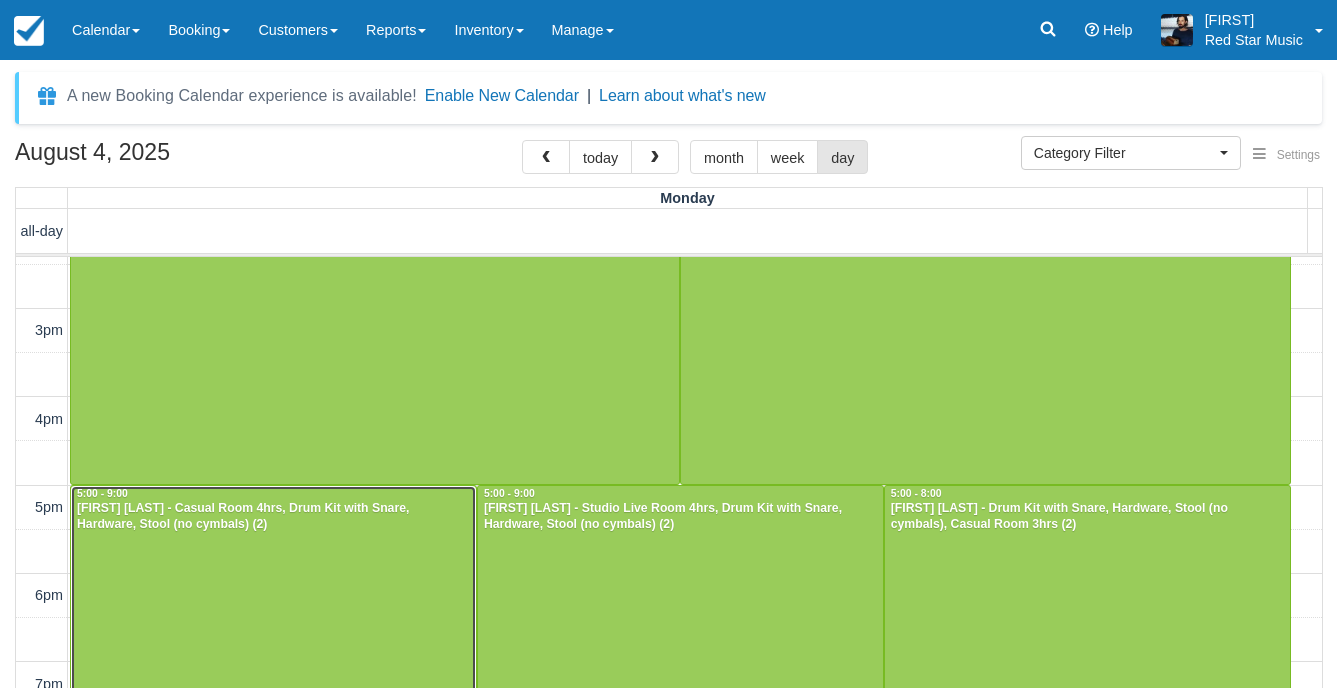 click at bounding box center [273, 661] 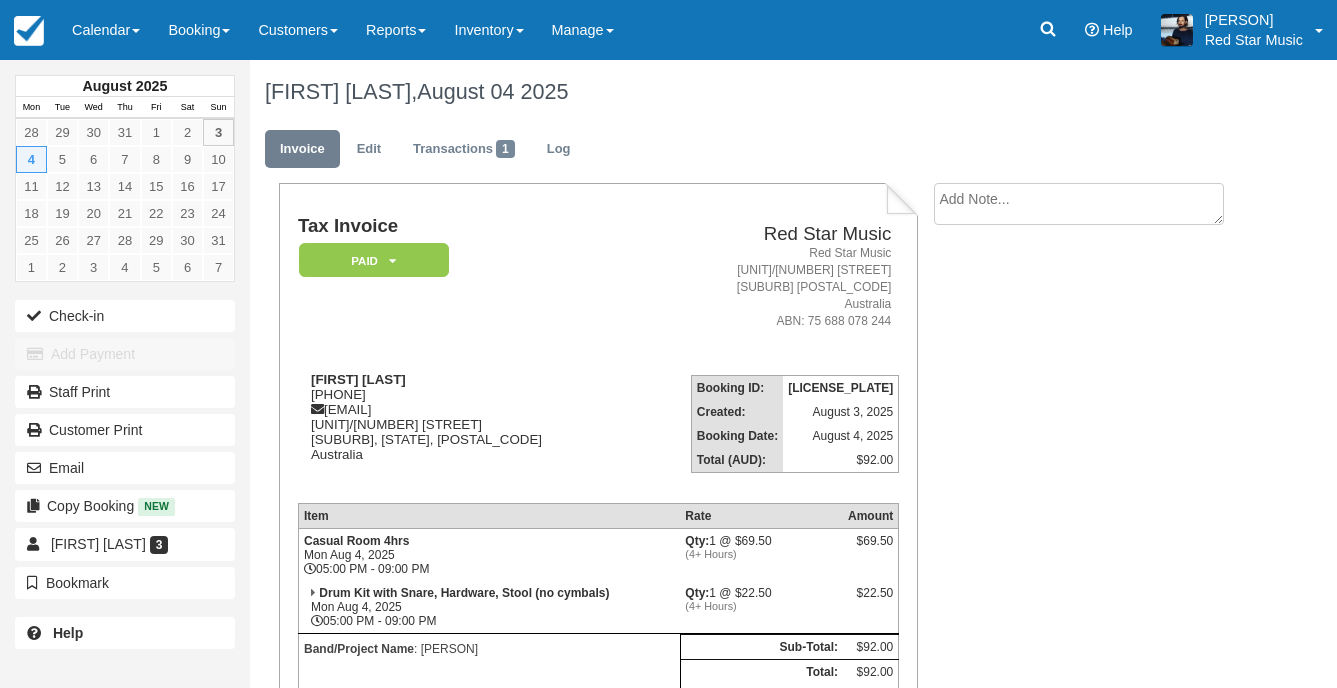 scroll, scrollTop: 0, scrollLeft: 0, axis: both 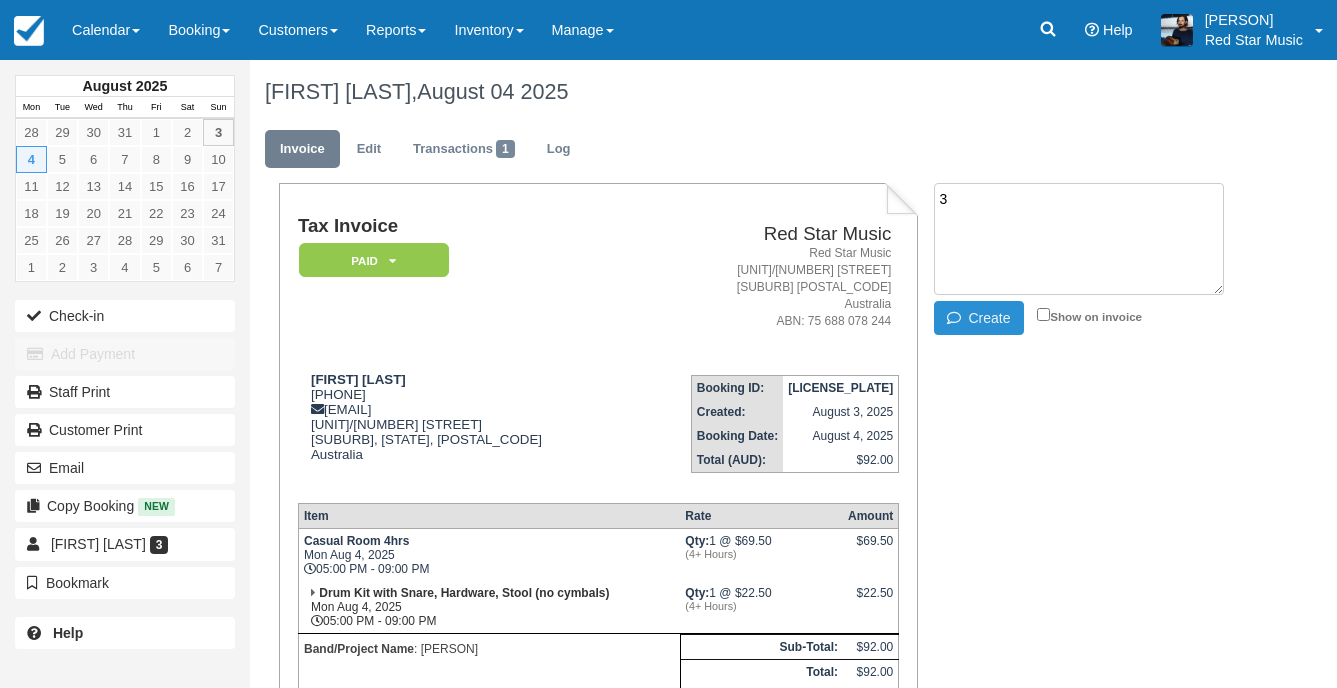 type on "3" 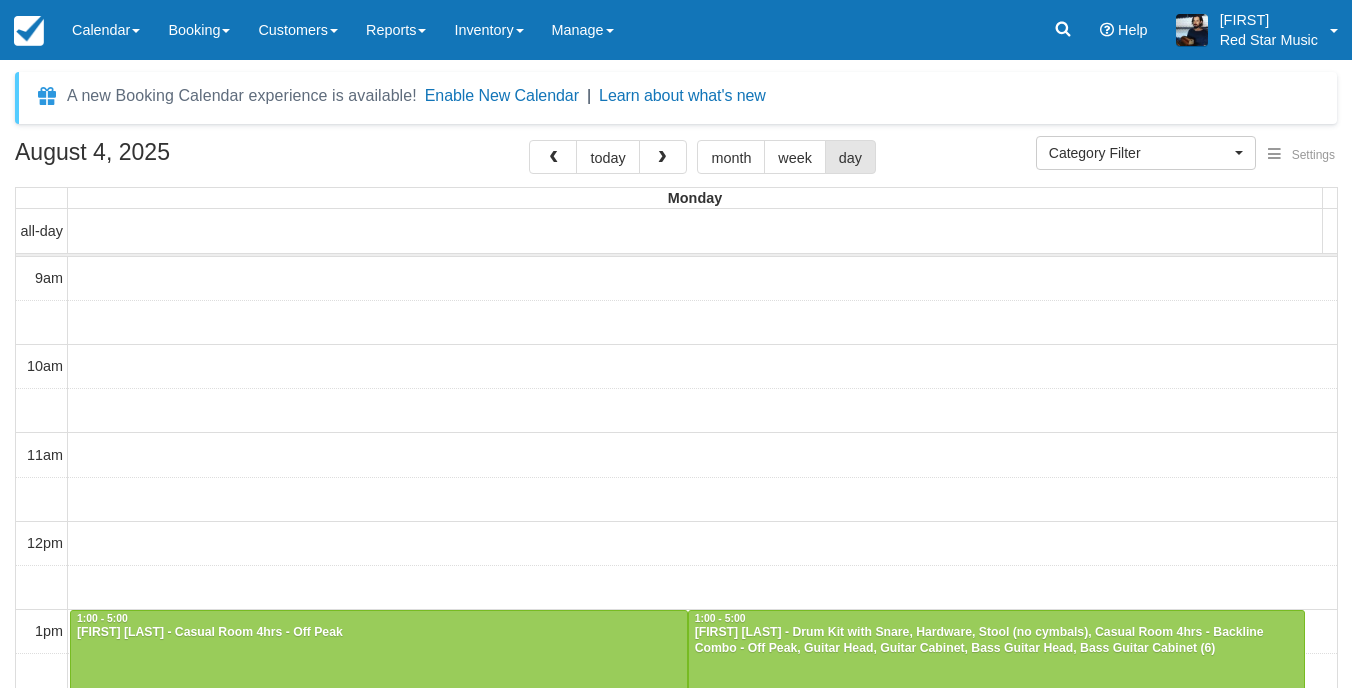 select 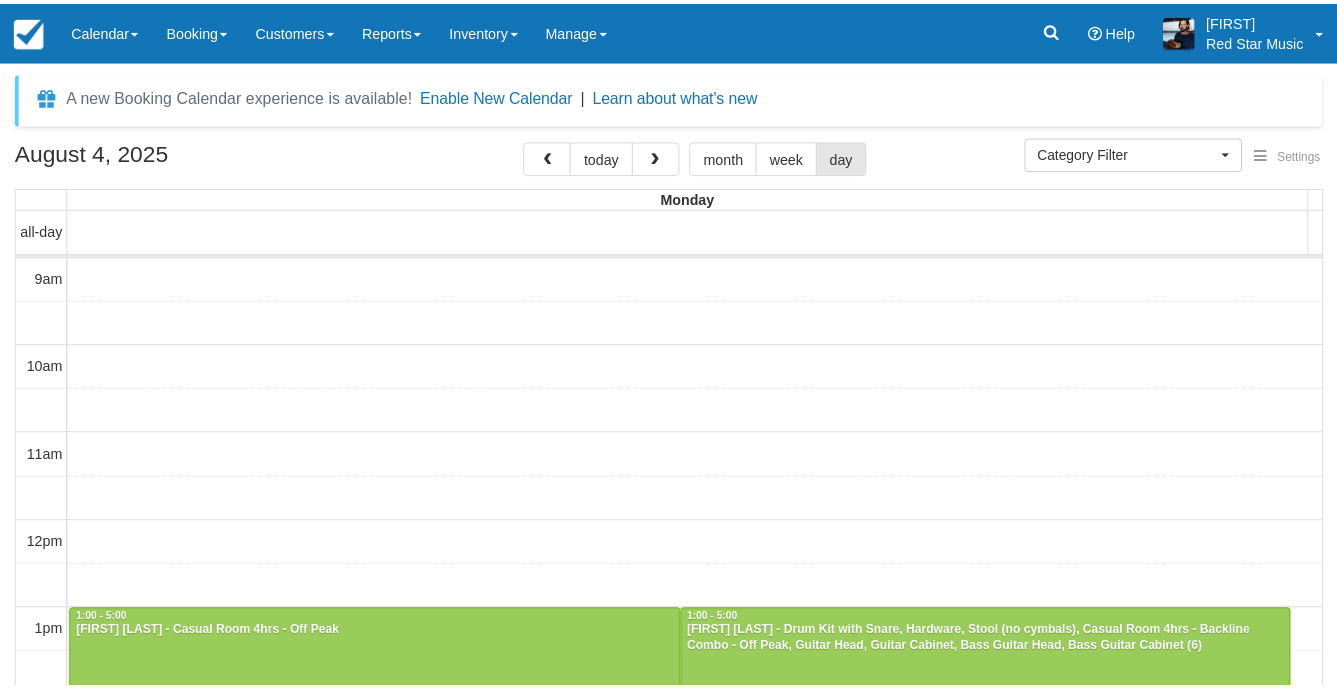 scroll, scrollTop: 0, scrollLeft: 0, axis: both 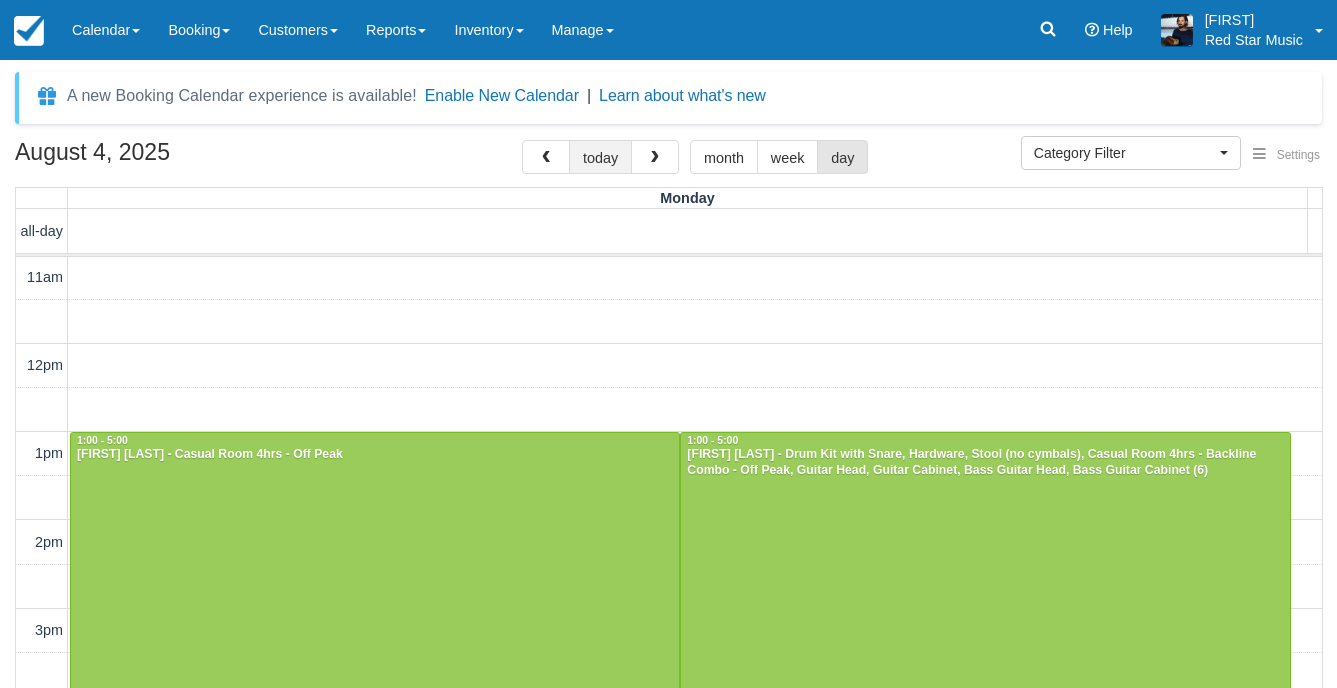 click on "today" at bounding box center (600, 157) 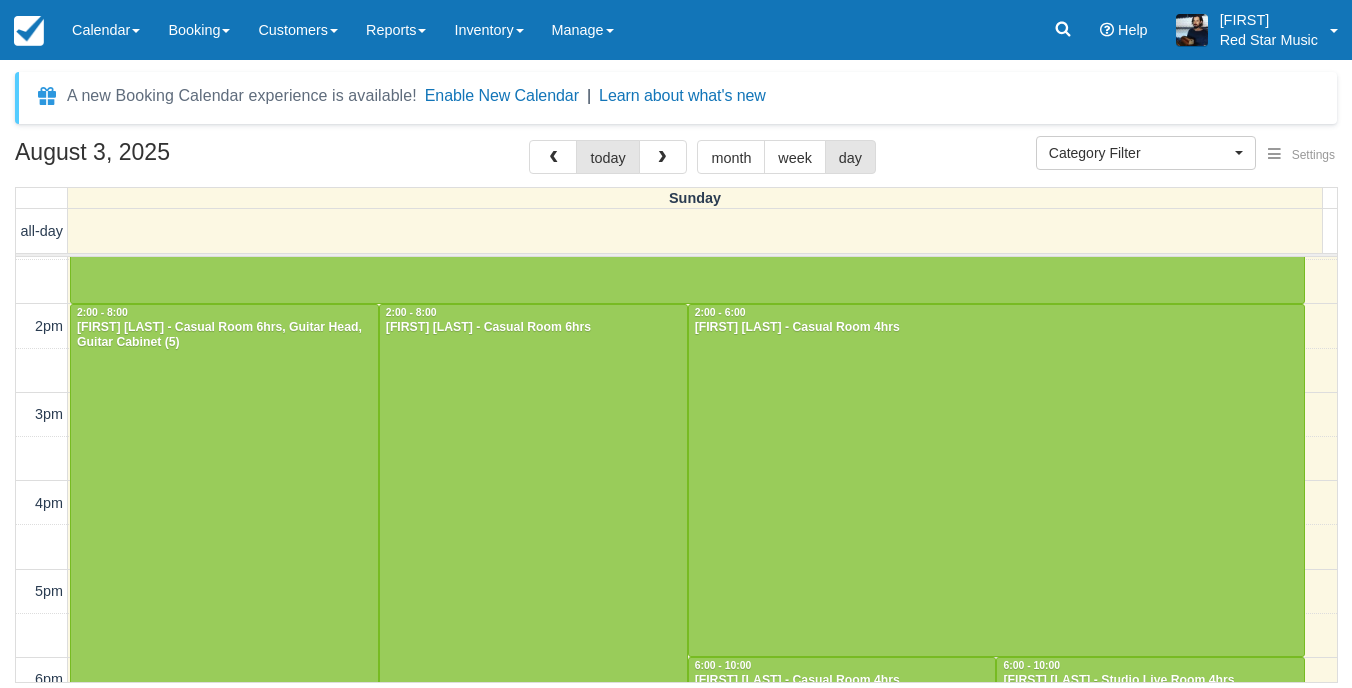 scroll, scrollTop: 400, scrollLeft: 0, axis: vertical 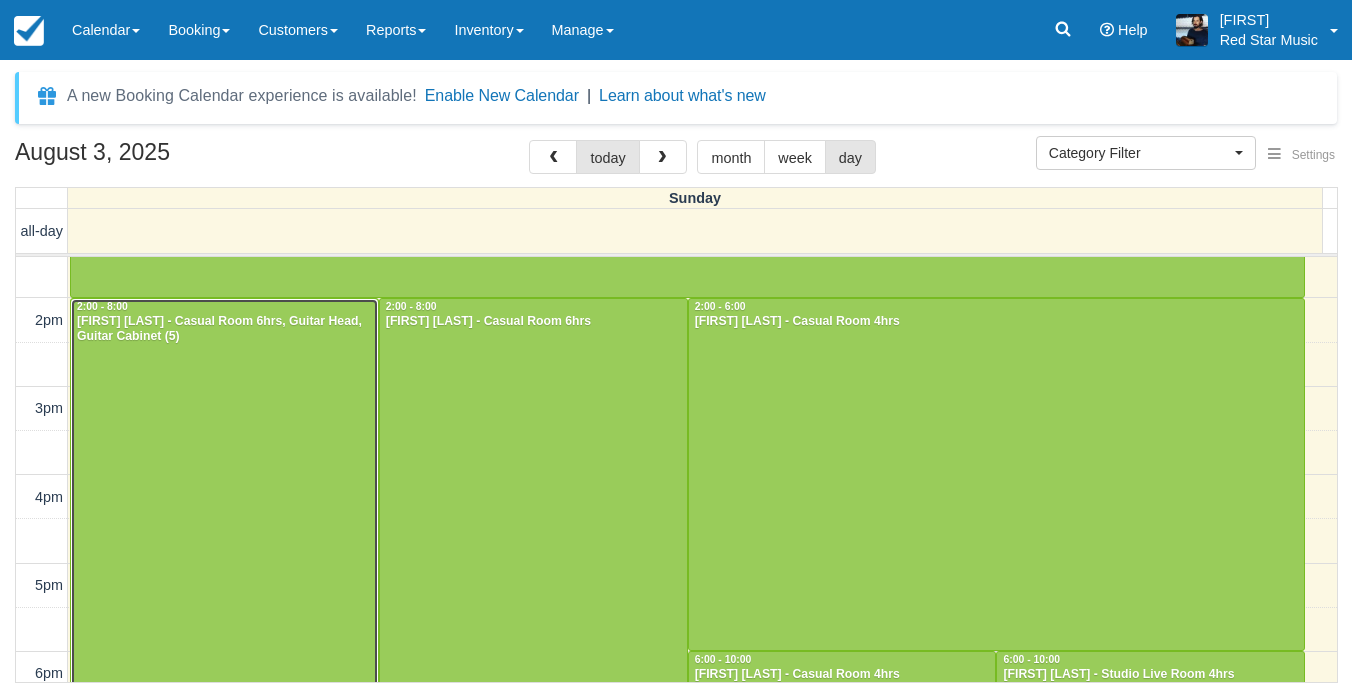 click at bounding box center (224, 563) 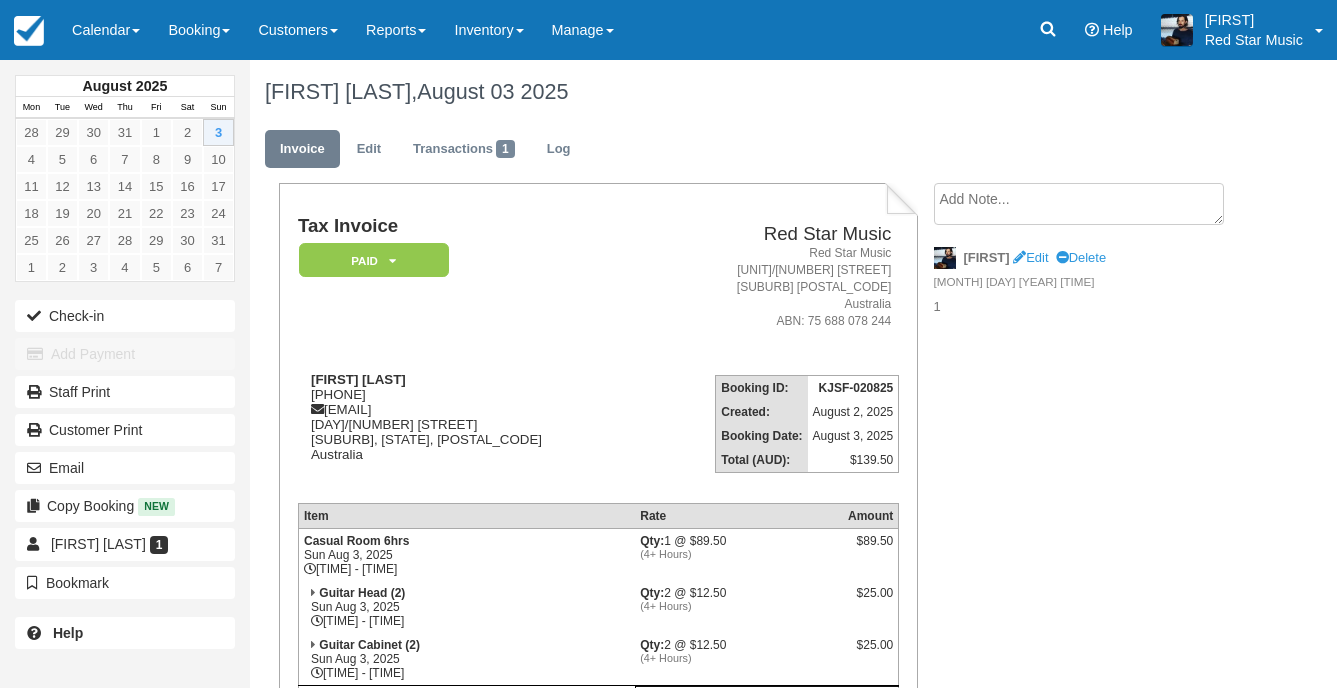 scroll, scrollTop: 0, scrollLeft: 0, axis: both 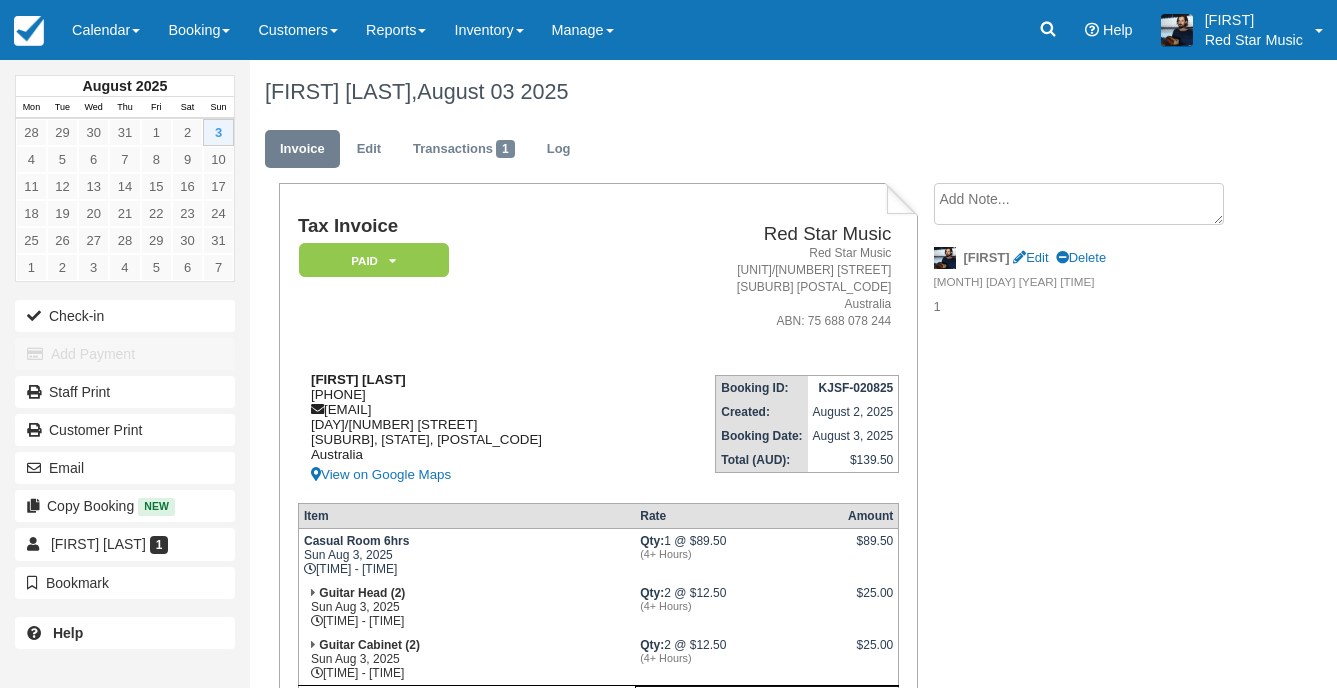 drag, startPoint x: 398, startPoint y: 392, endPoint x: 312, endPoint y: 395, distance: 86.05231 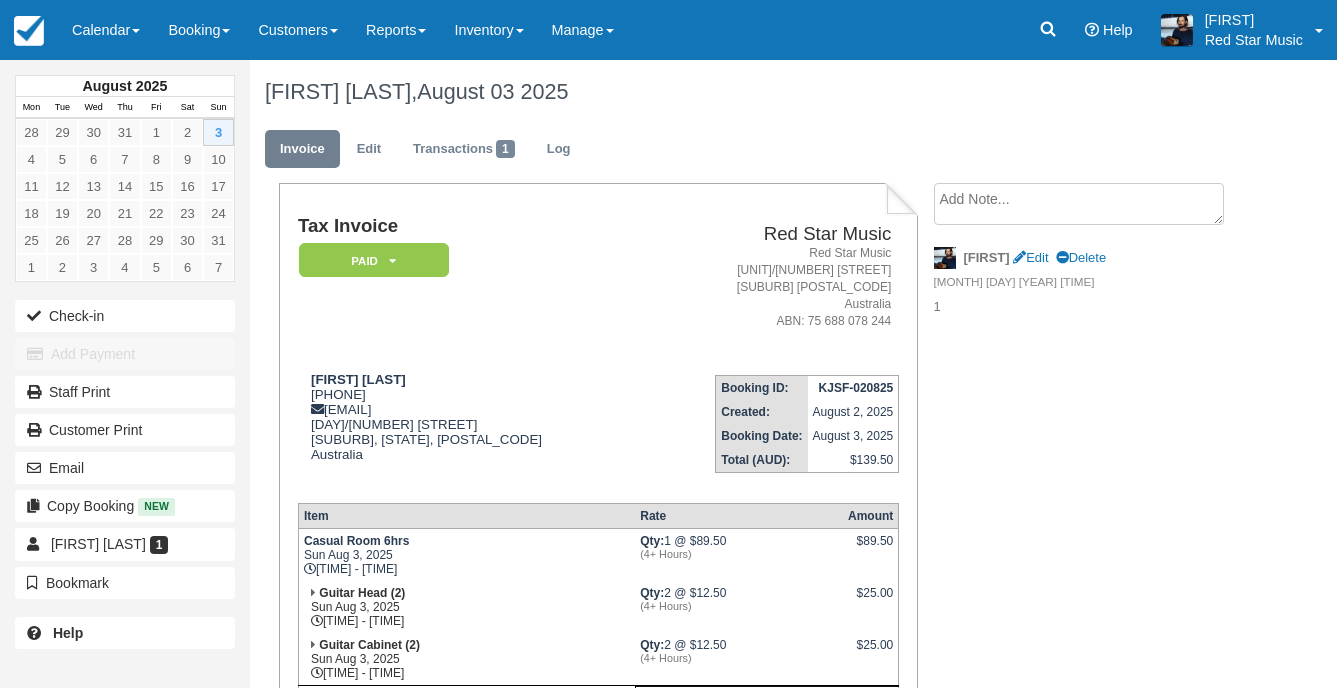 copy on "0434 798 030" 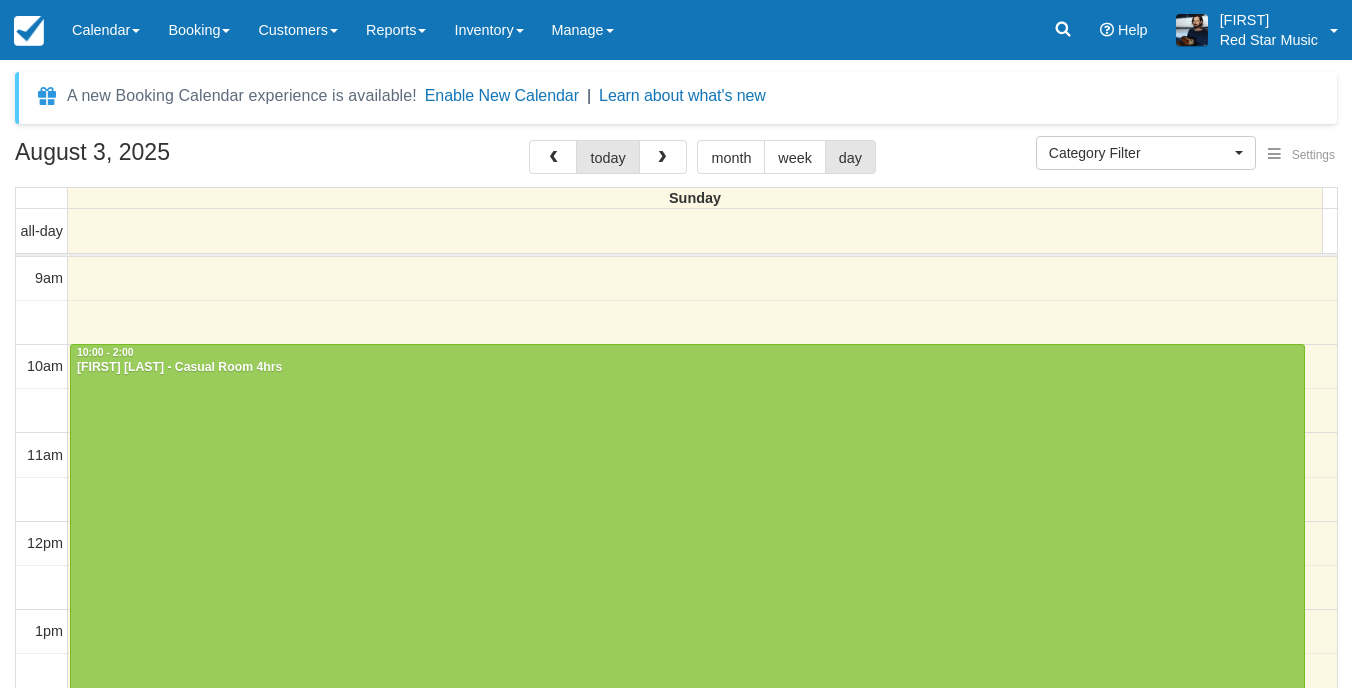 select 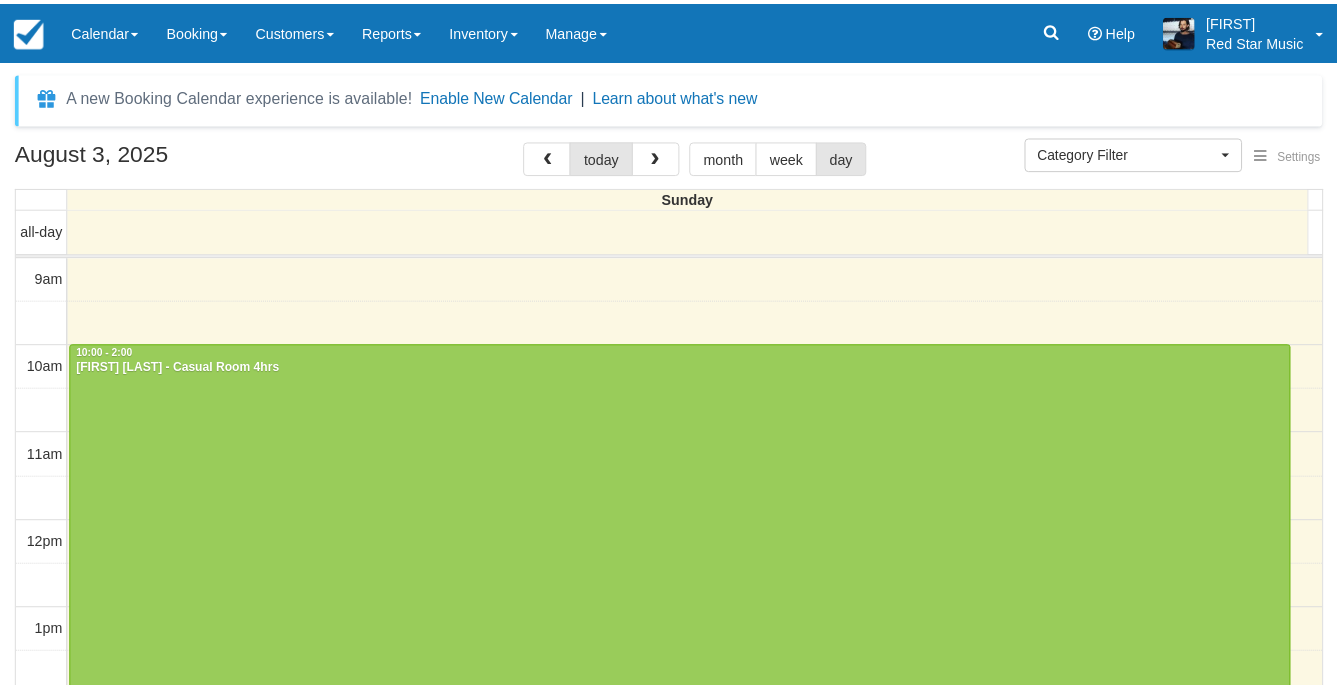 scroll, scrollTop: 0, scrollLeft: 0, axis: both 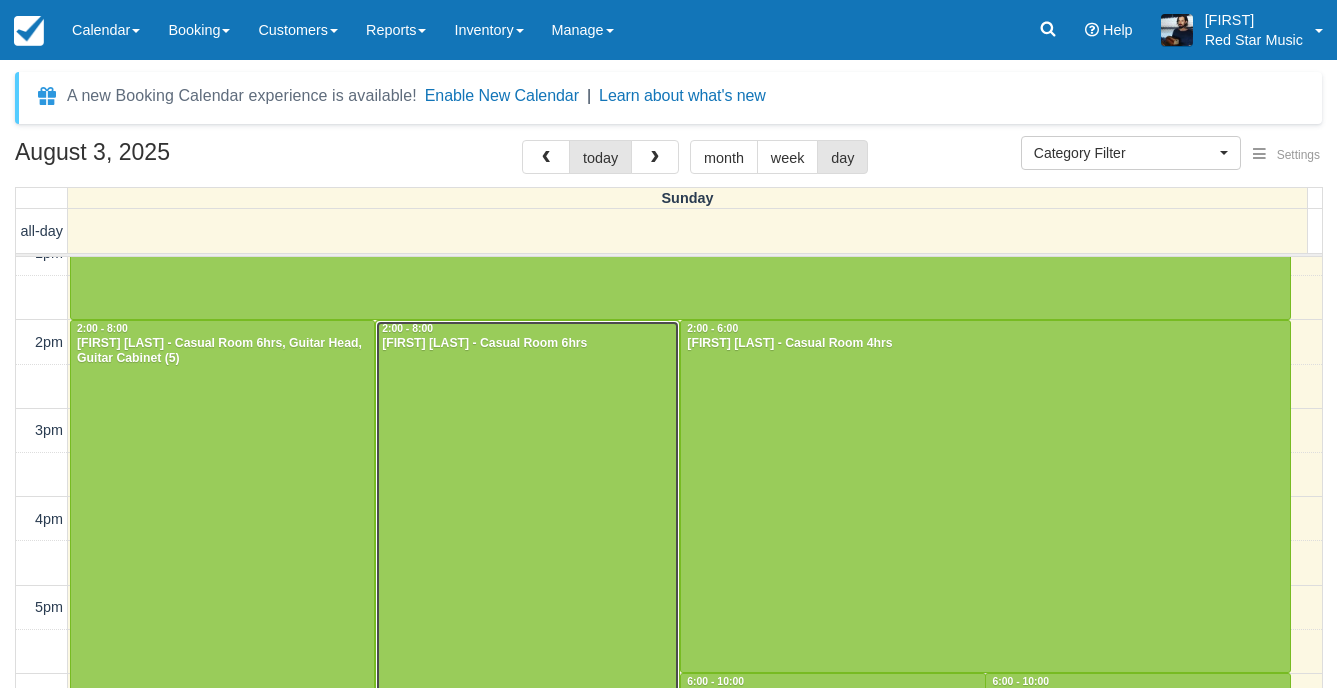 click at bounding box center (527, 585) 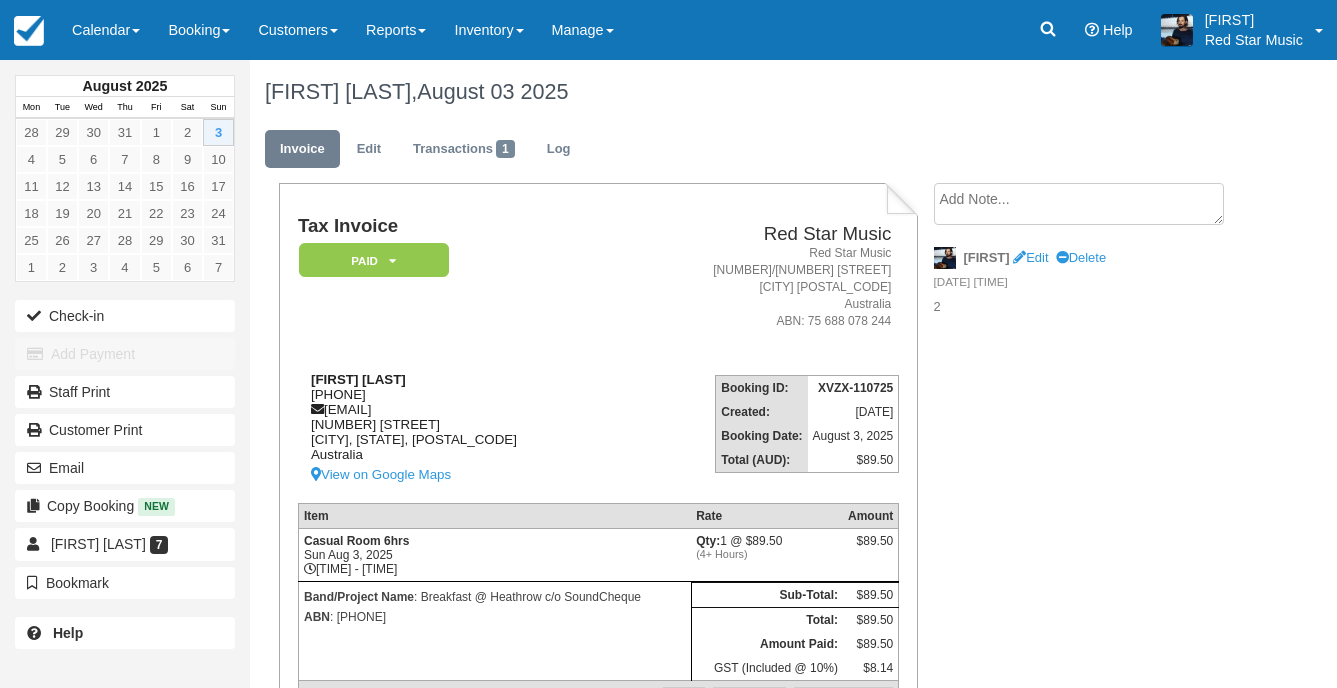 scroll, scrollTop: 0, scrollLeft: 0, axis: both 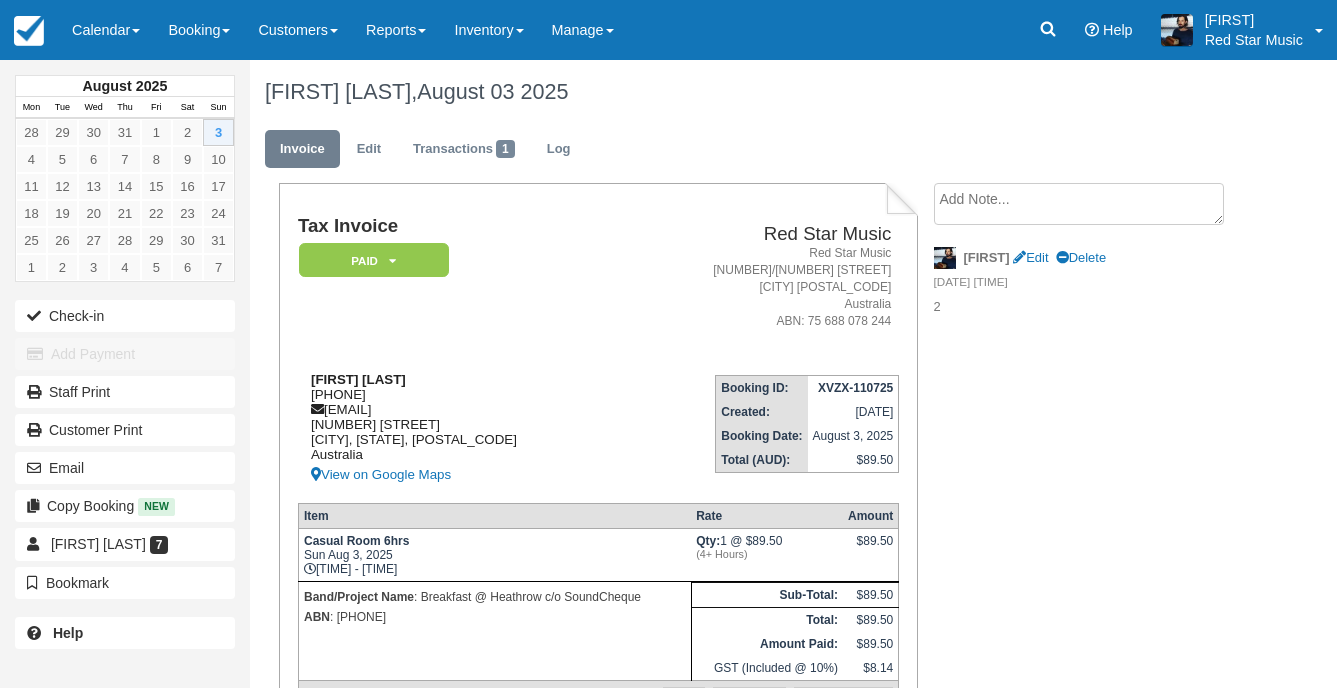 drag, startPoint x: 400, startPoint y: 389, endPoint x: 302, endPoint y: 388, distance: 98.005104 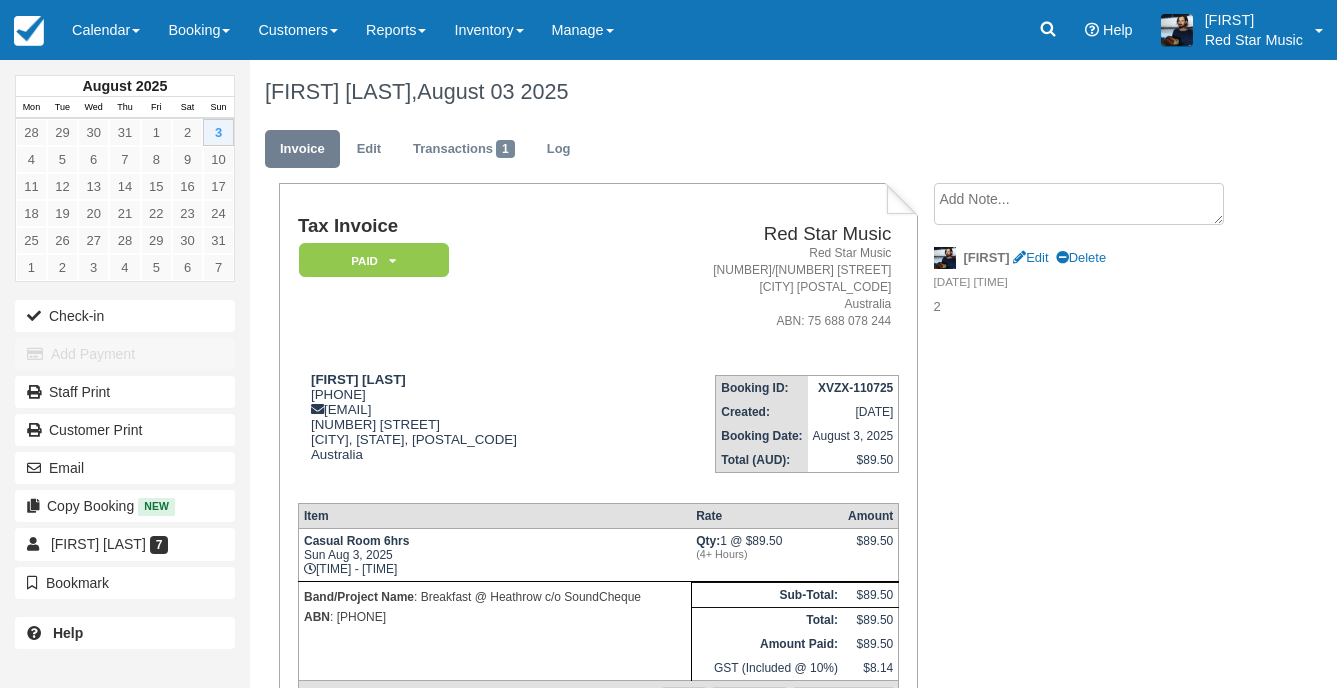 copy on "[PHONE]" 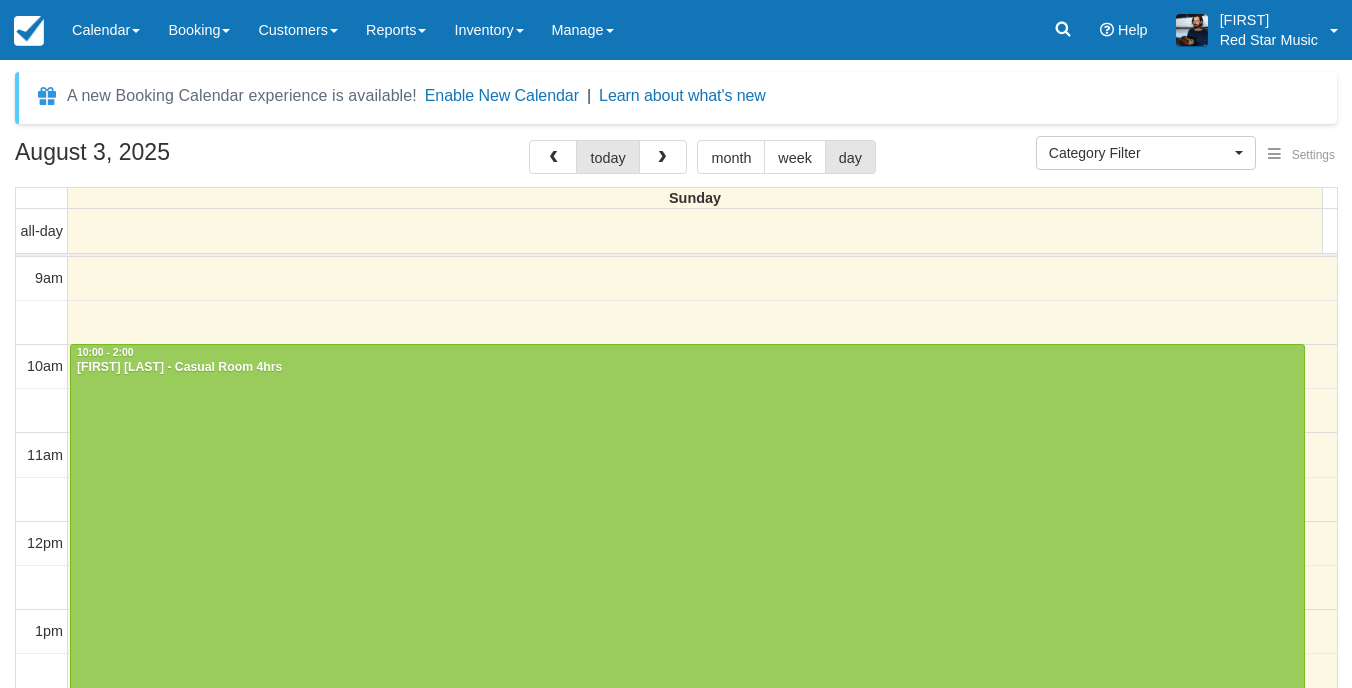 select 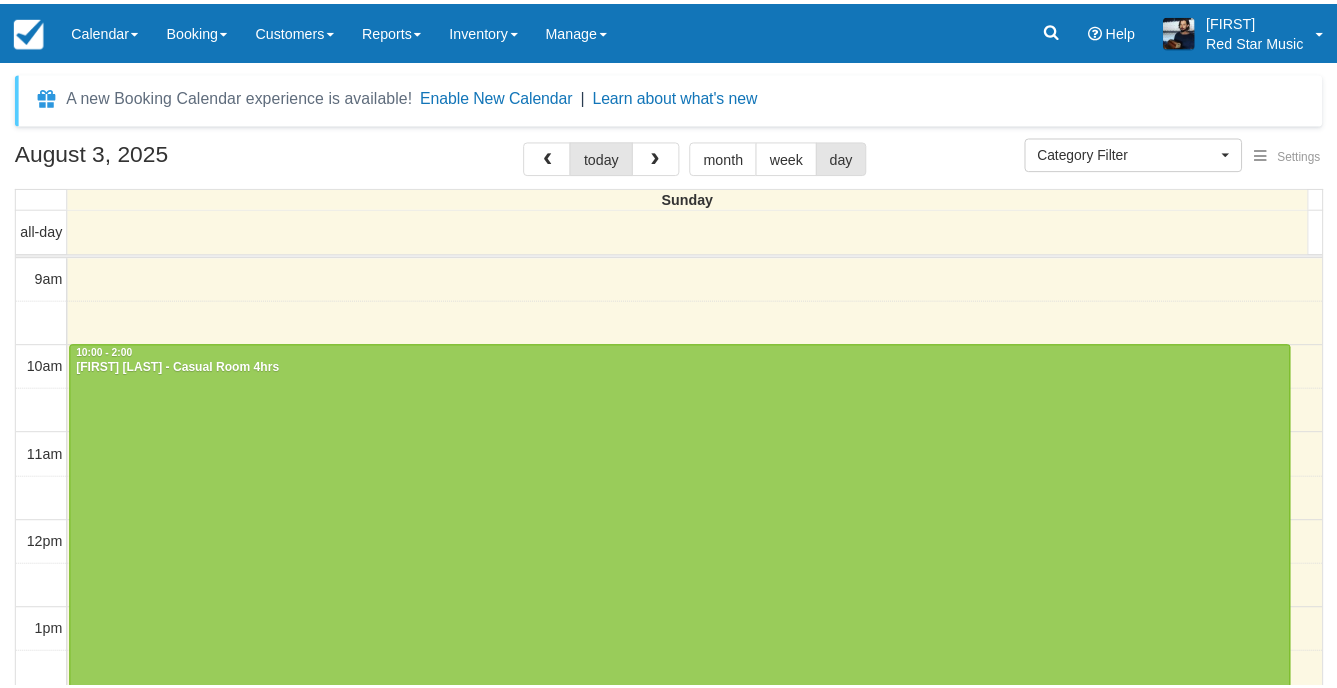 scroll, scrollTop: 0, scrollLeft: 0, axis: both 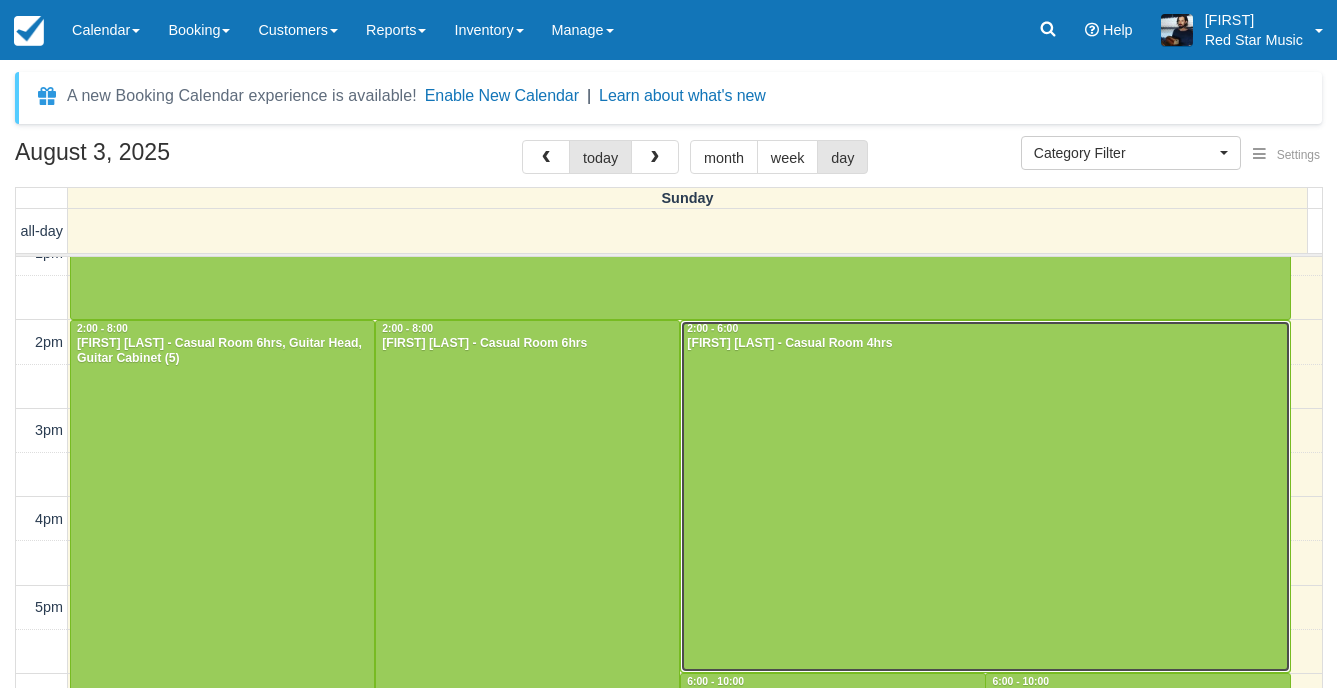 click at bounding box center (985, 497) 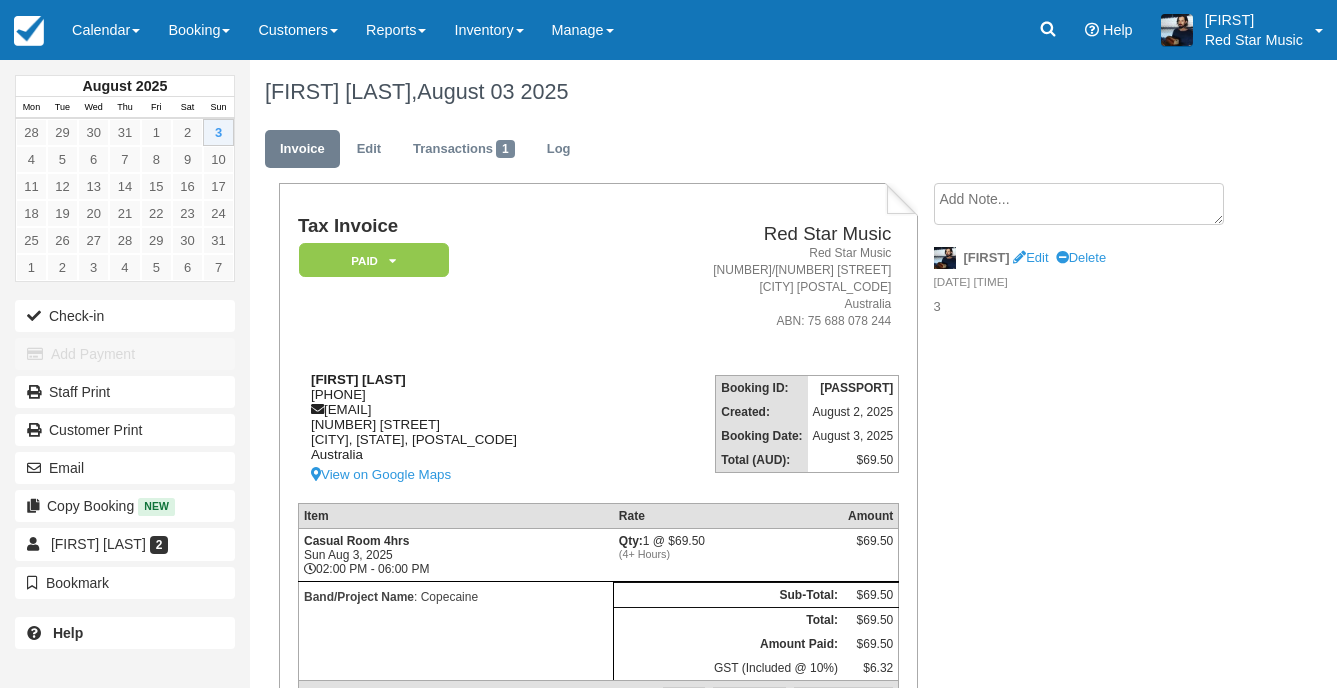 scroll, scrollTop: 0, scrollLeft: 0, axis: both 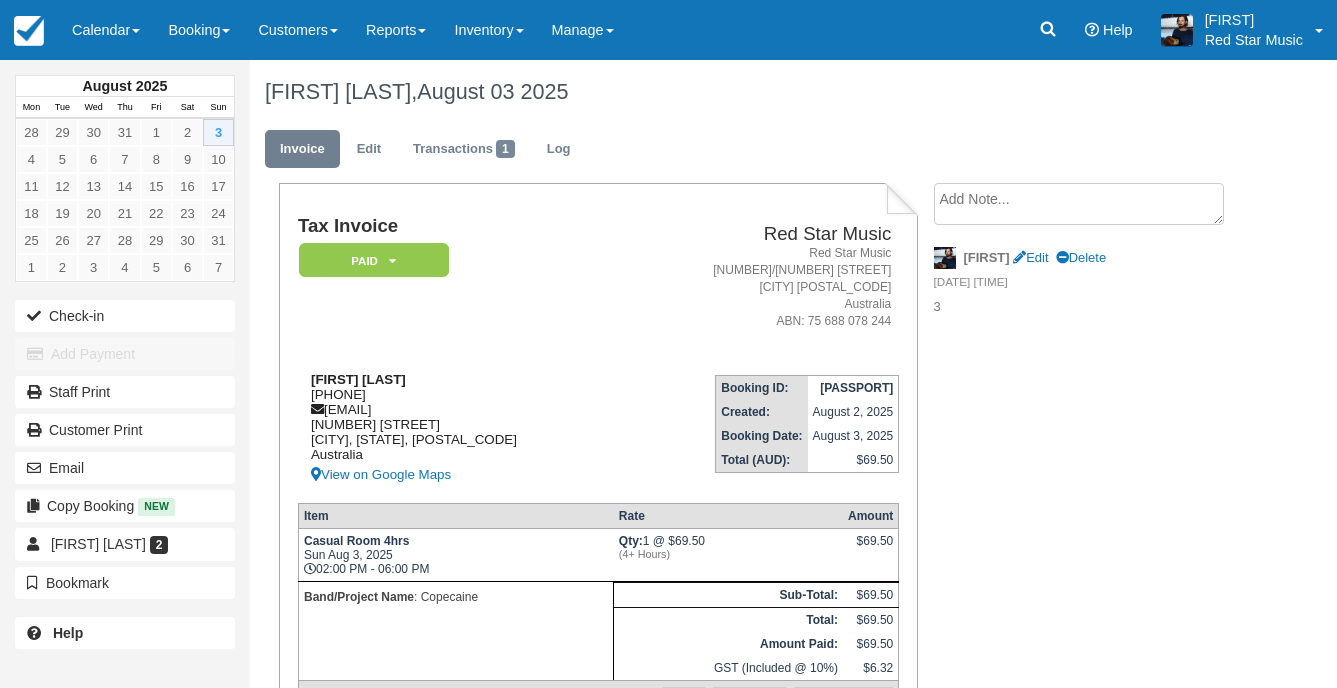 drag, startPoint x: 394, startPoint y: 395, endPoint x: 305, endPoint y: 389, distance: 89.20202 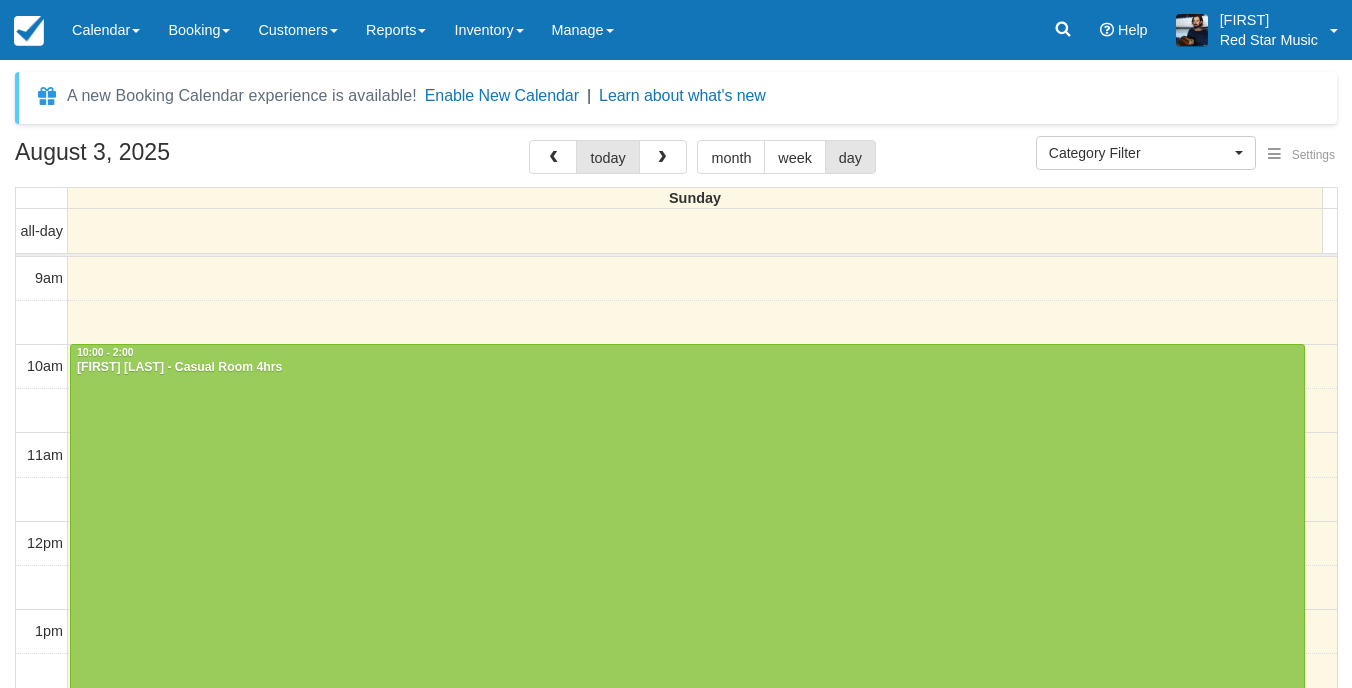 select 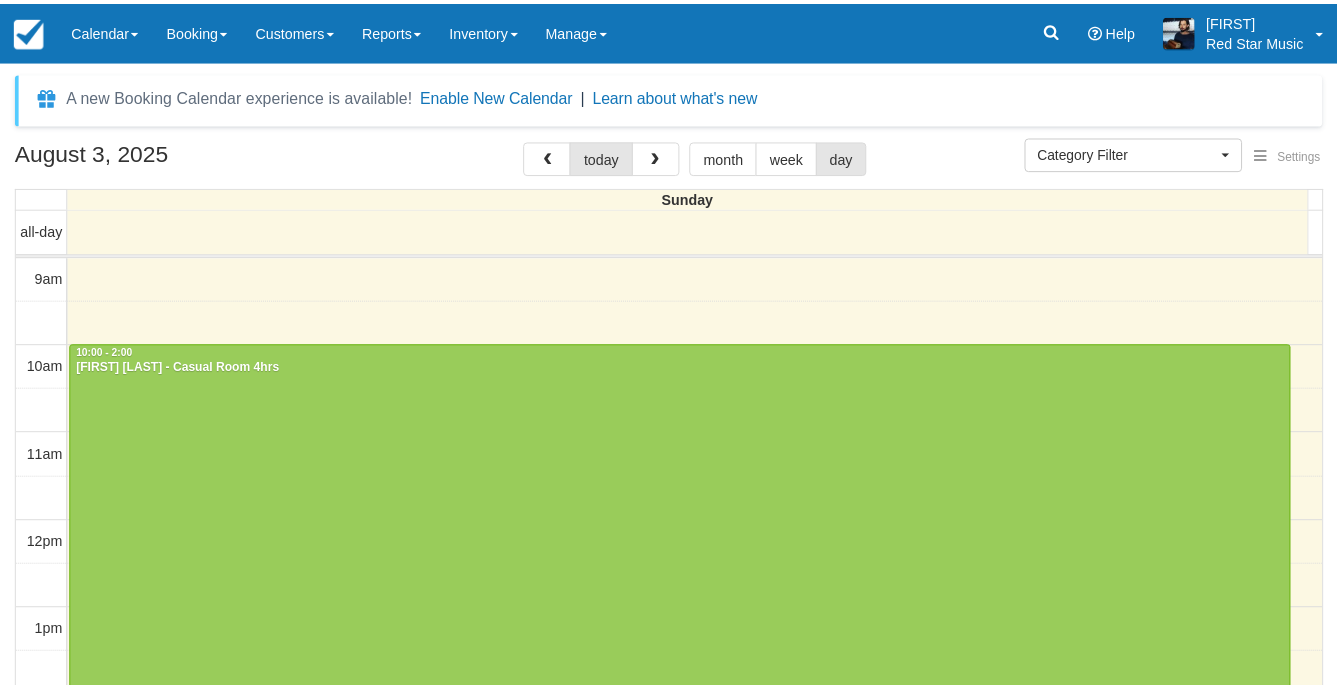 scroll, scrollTop: 0, scrollLeft: 0, axis: both 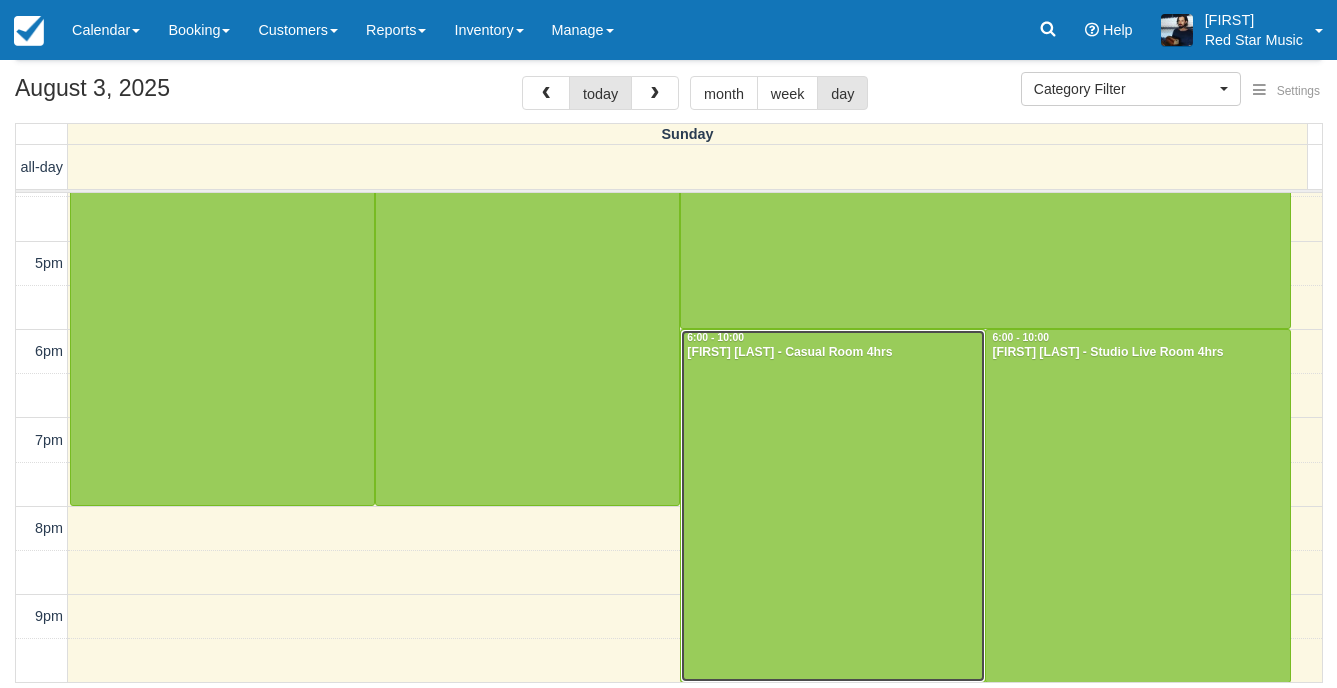 click at bounding box center (832, 505) 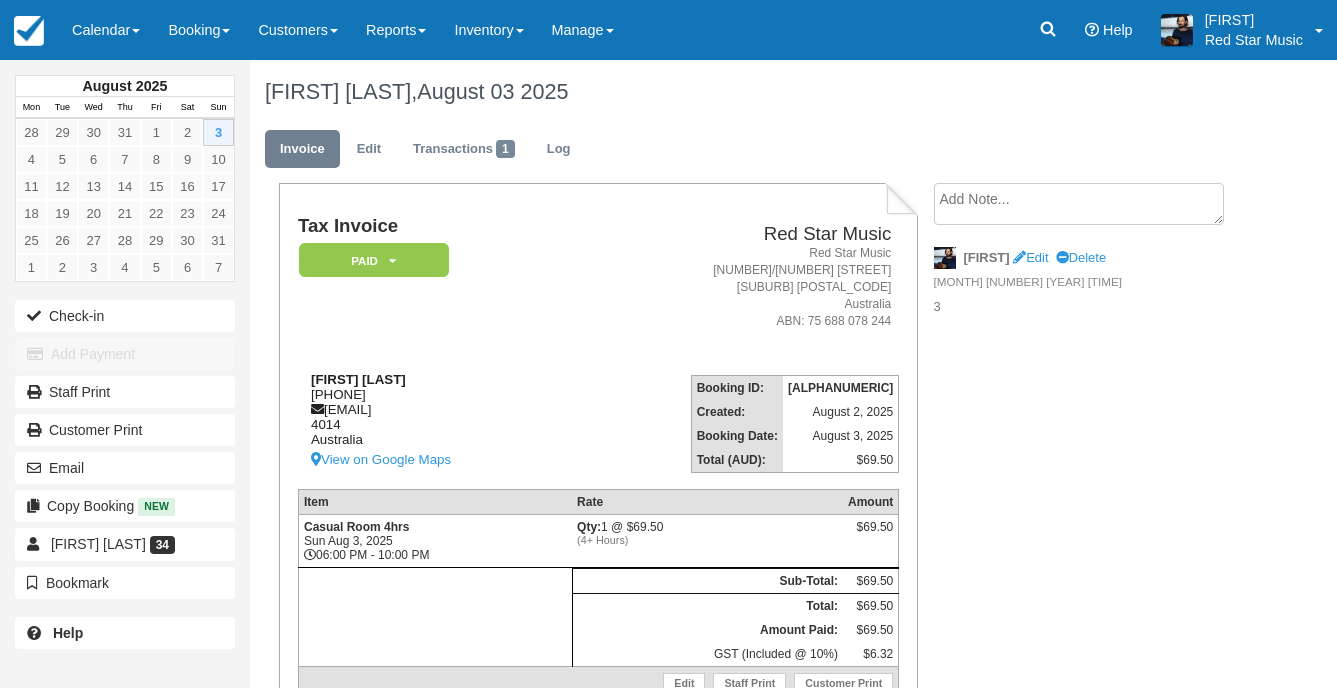 scroll, scrollTop: 0, scrollLeft: 0, axis: both 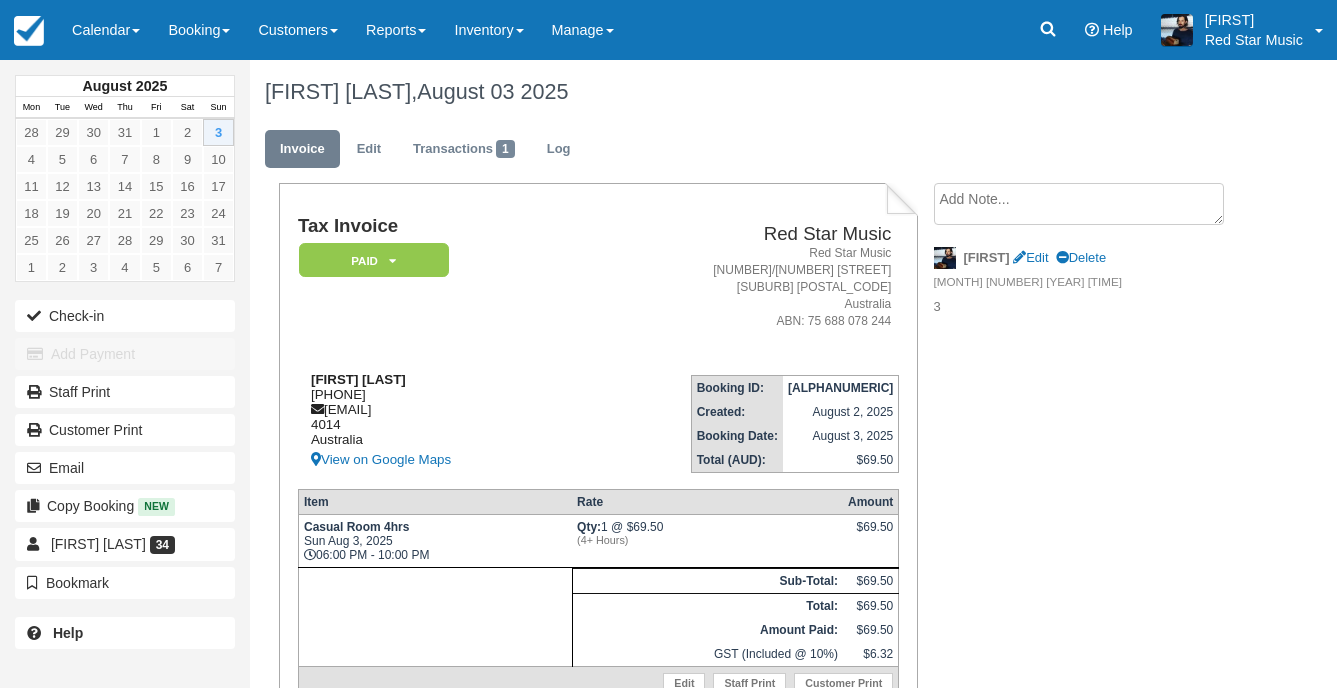drag, startPoint x: 397, startPoint y: 393, endPoint x: 312, endPoint y: 395, distance: 85.02353 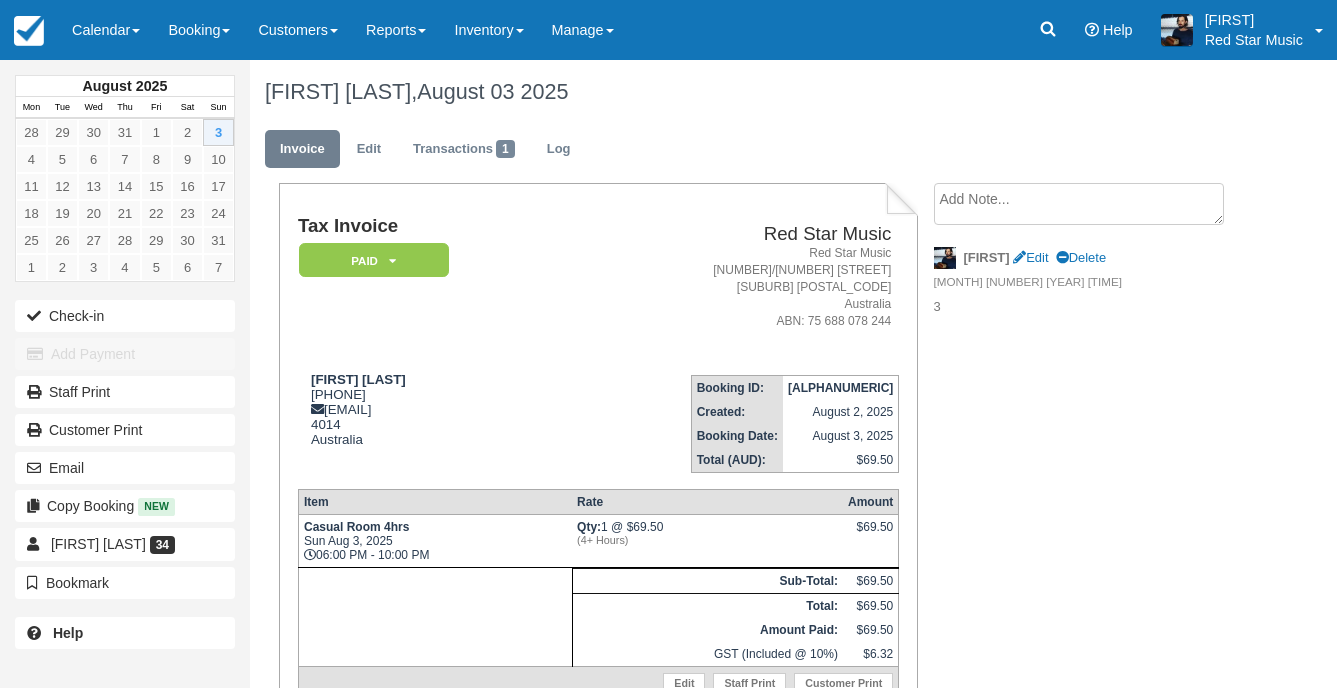 copy on "[PHONE]" 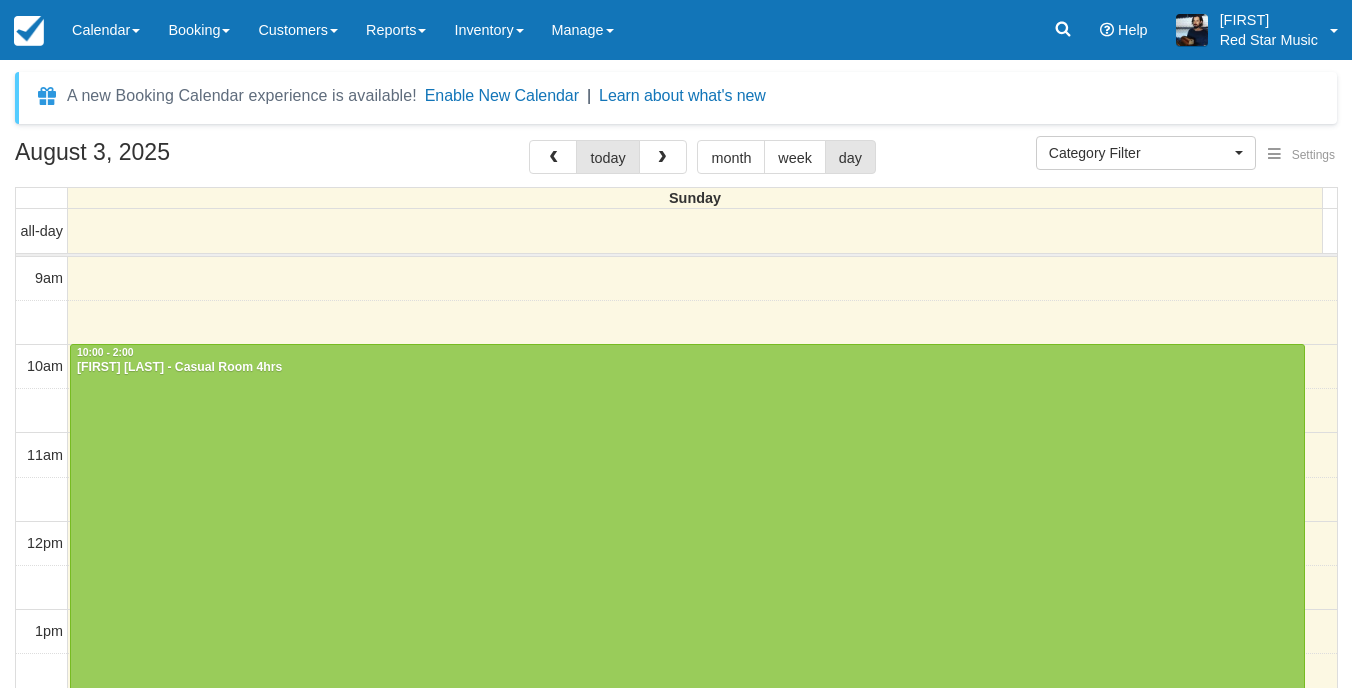 select 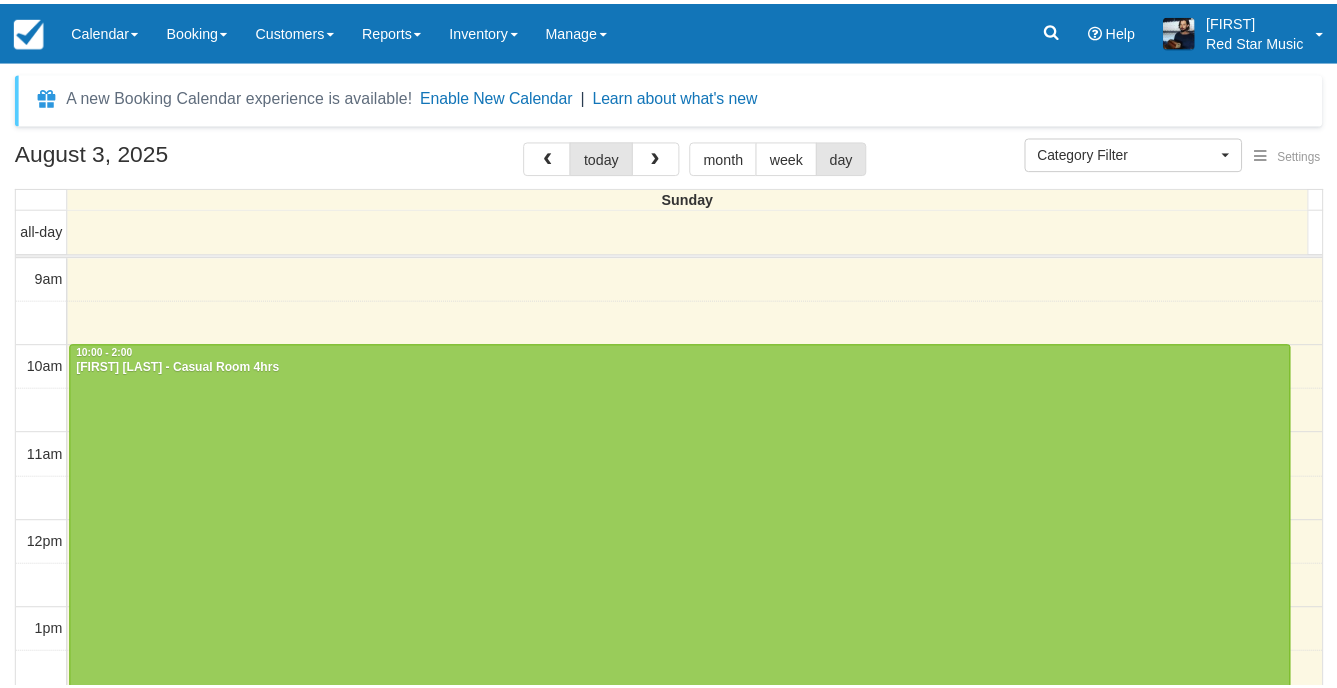 scroll, scrollTop: 10, scrollLeft: 0, axis: vertical 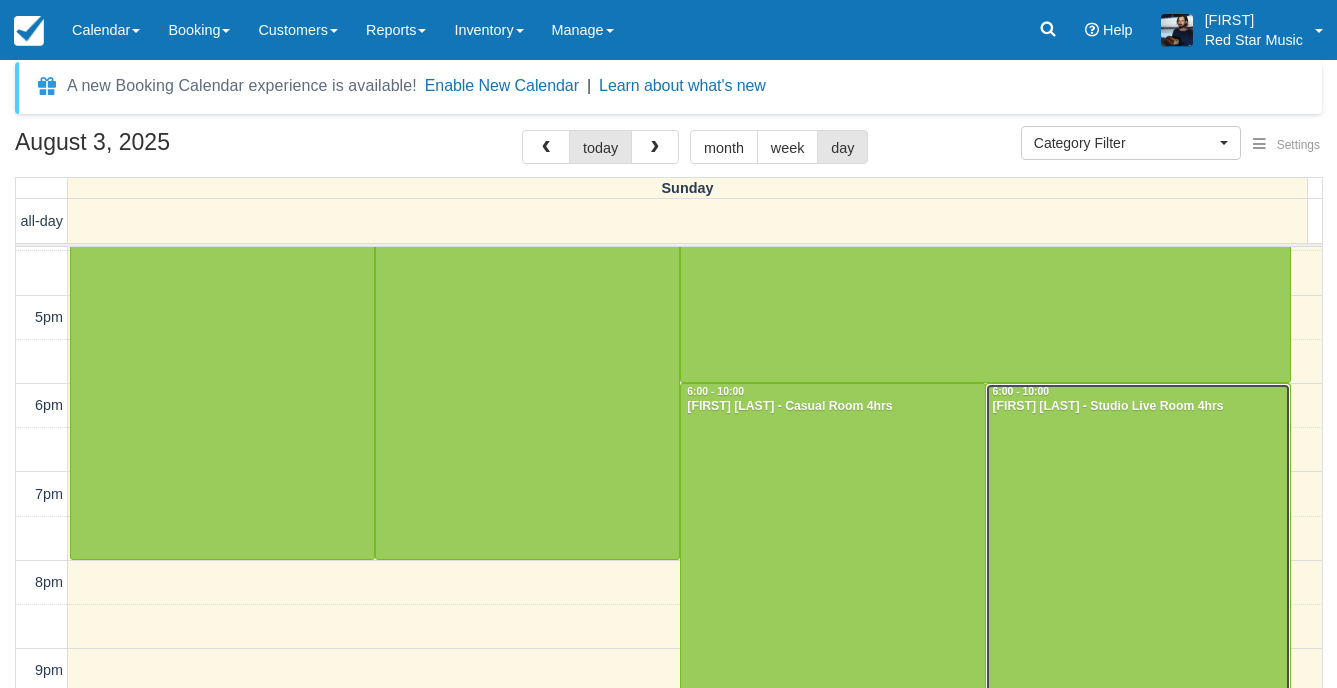 click at bounding box center [1137, 559] 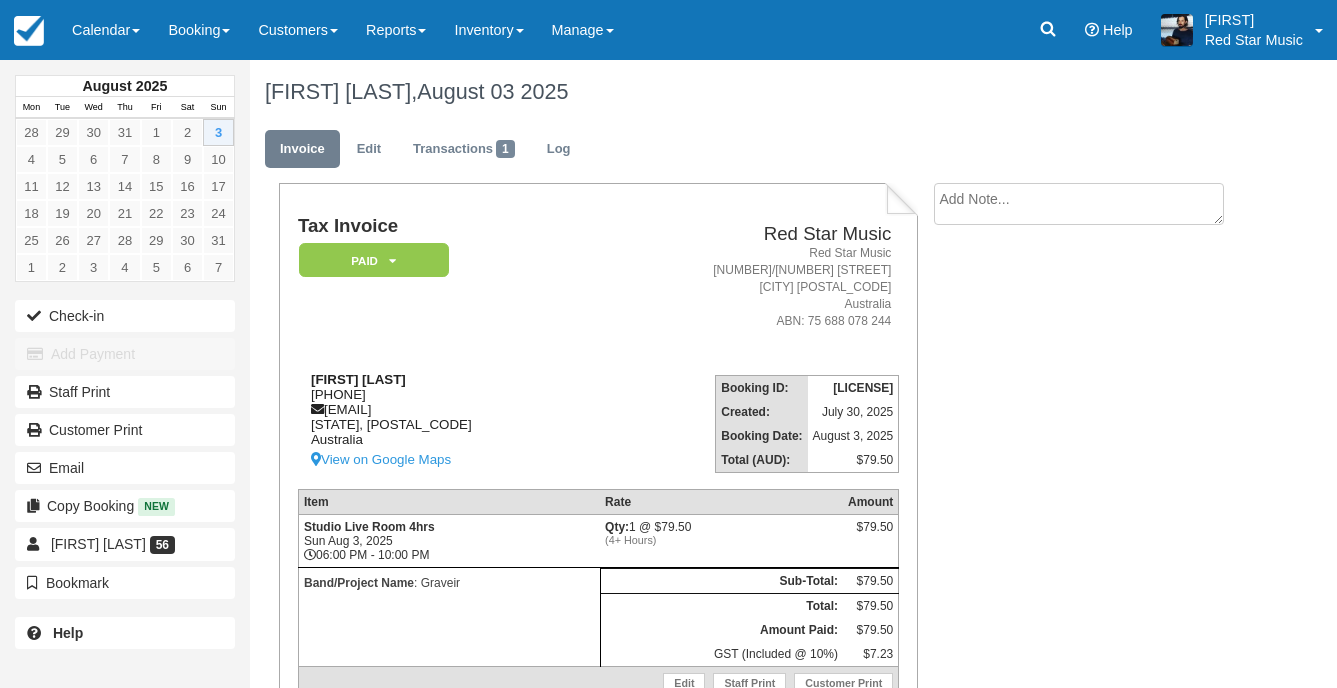 scroll, scrollTop: 0, scrollLeft: 0, axis: both 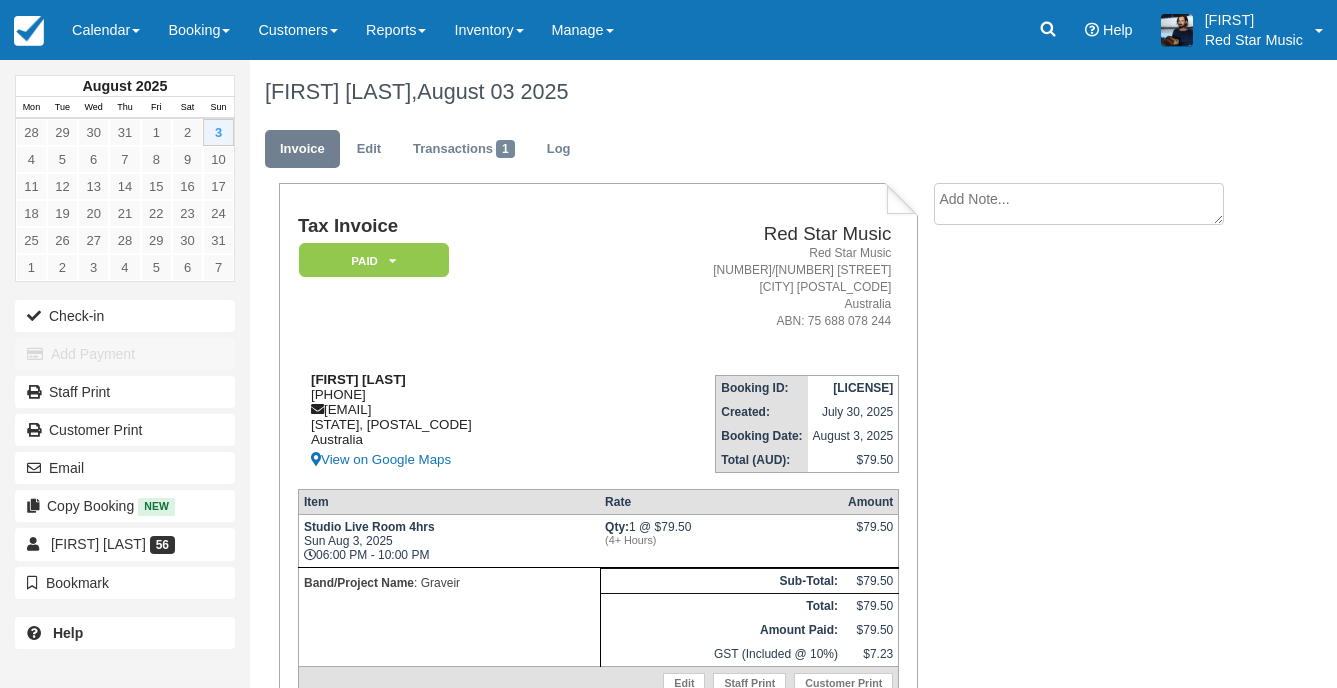 drag, startPoint x: 404, startPoint y: 394, endPoint x: 306, endPoint y: 391, distance: 98.045906 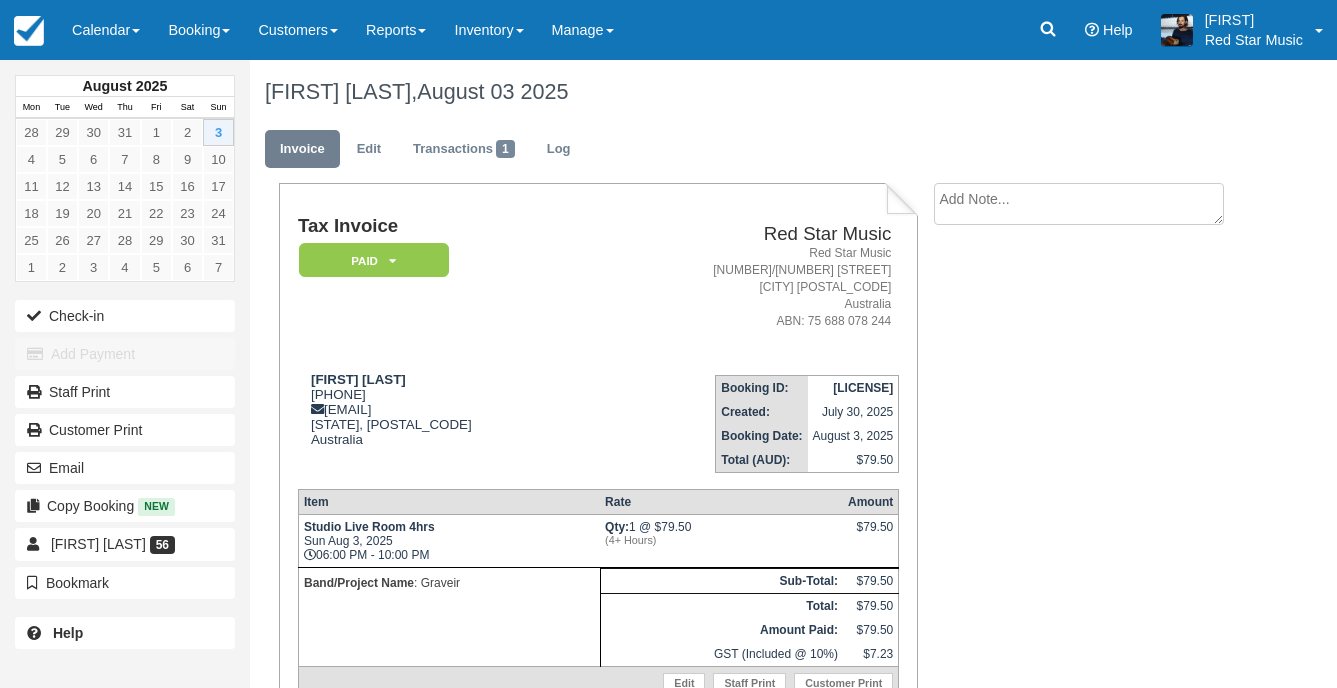 copy on "[PHONE]" 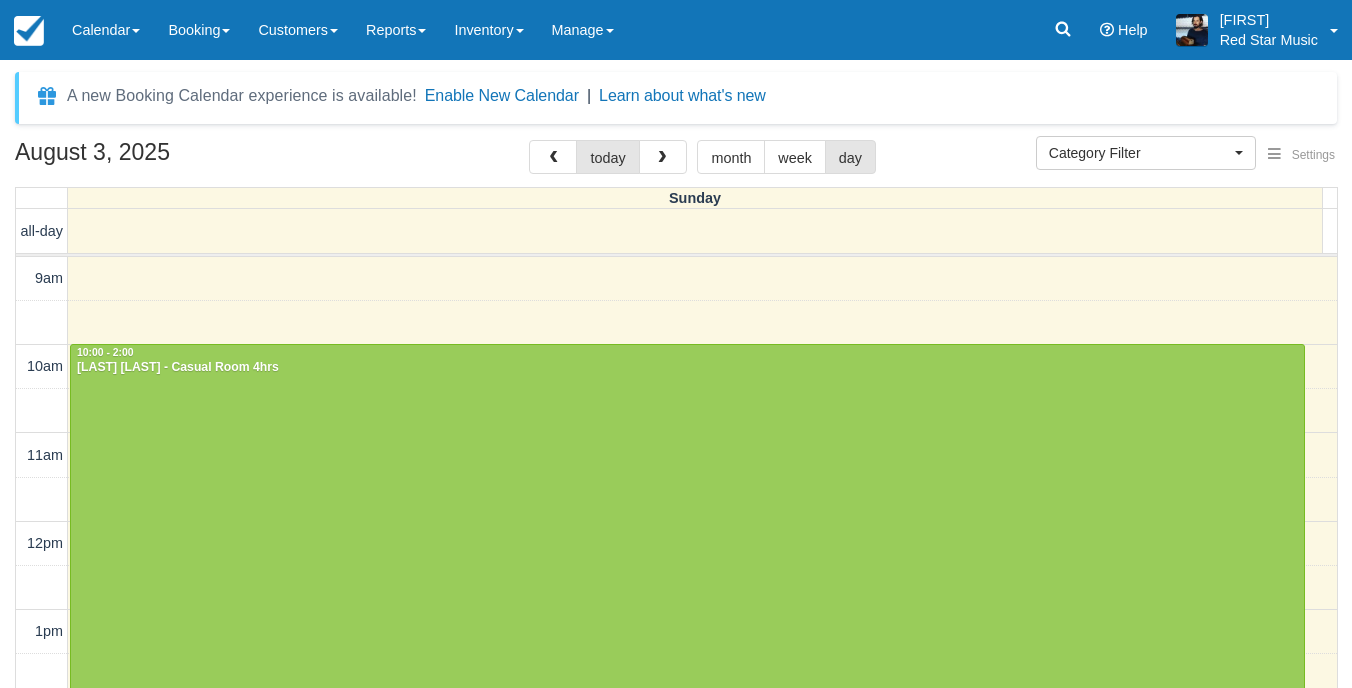 select 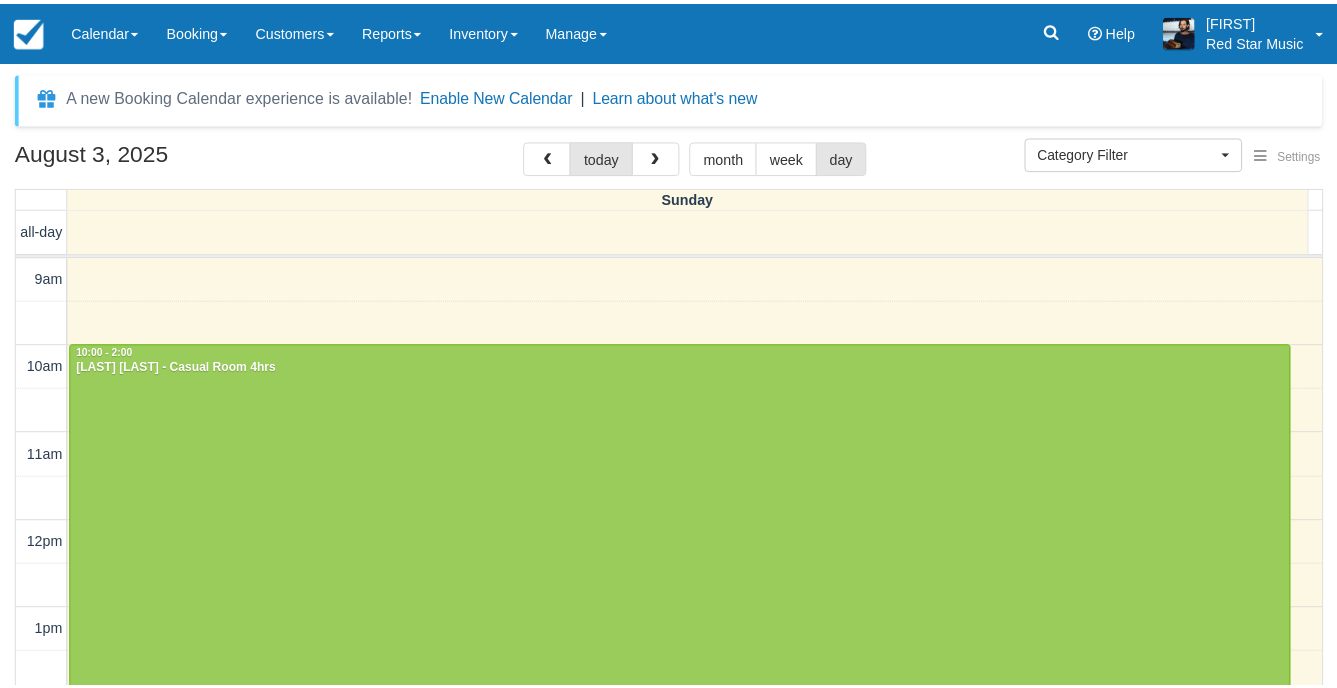 scroll, scrollTop: 0, scrollLeft: 0, axis: both 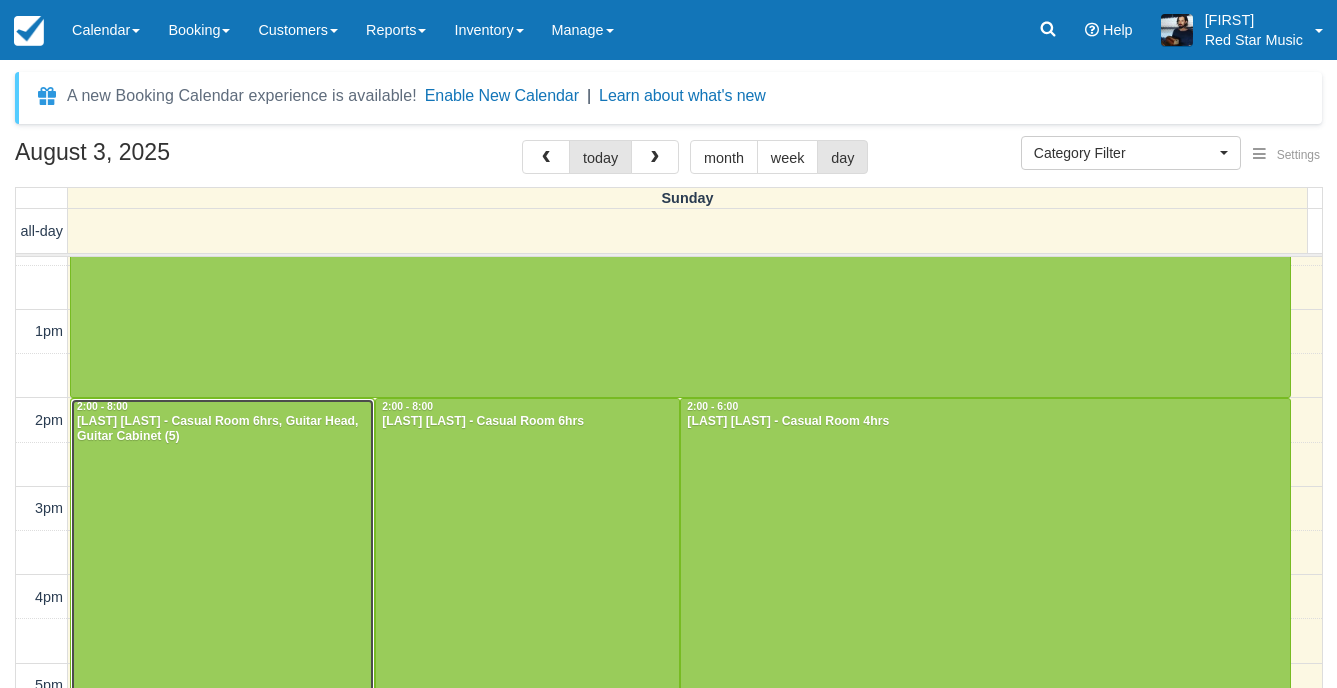 click at bounding box center [222, 663] 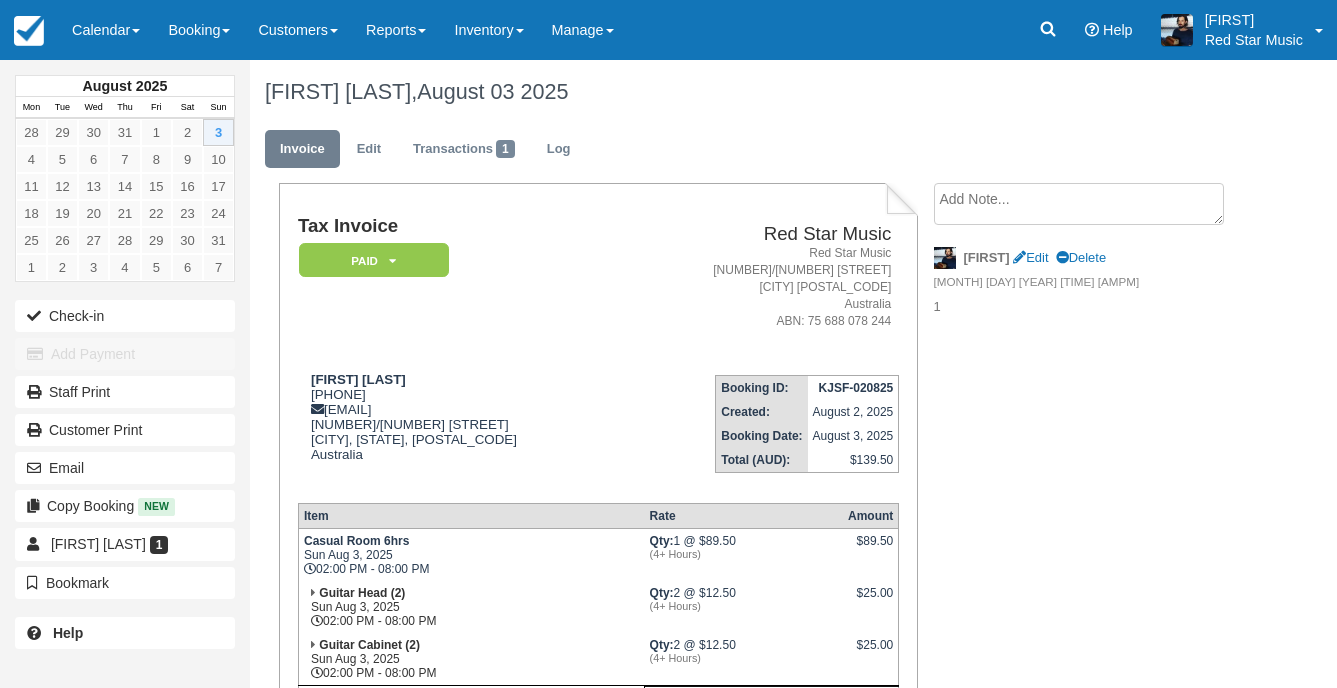 scroll, scrollTop: 100, scrollLeft: 0, axis: vertical 